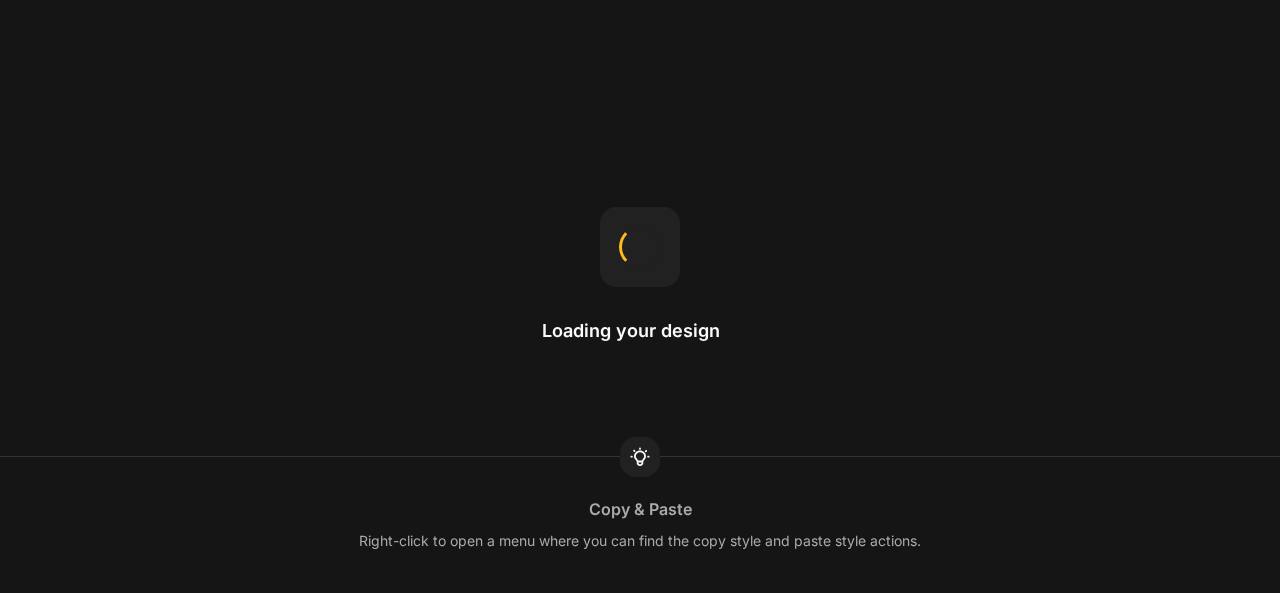 scroll, scrollTop: 0, scrollLeft: 0, axis: both 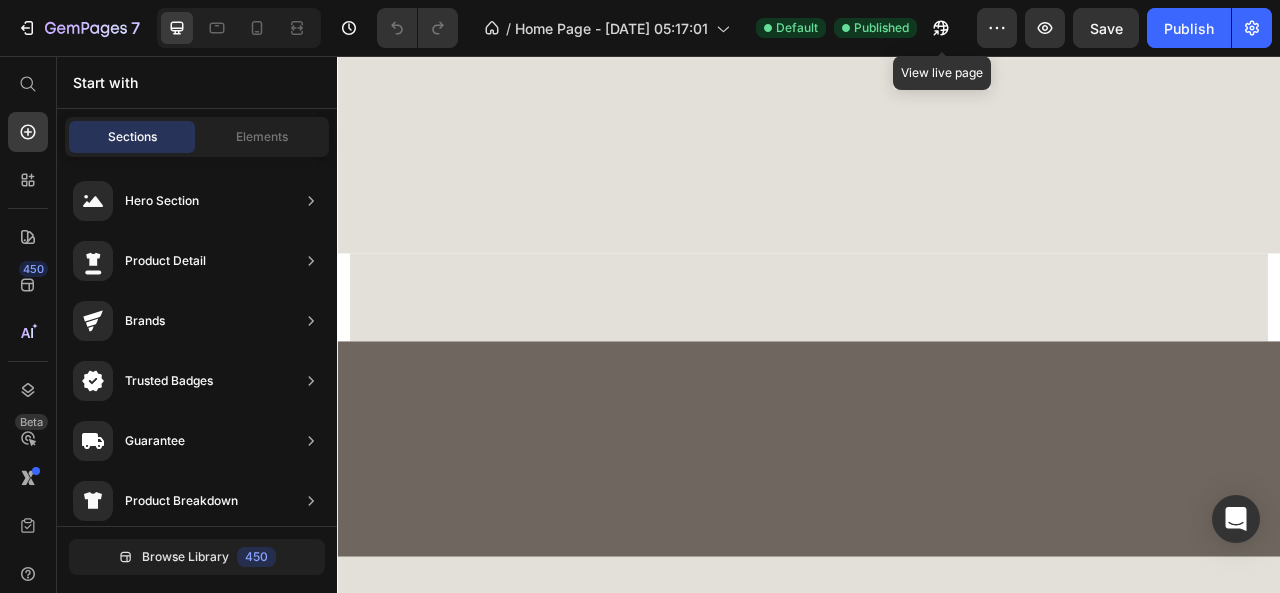 click 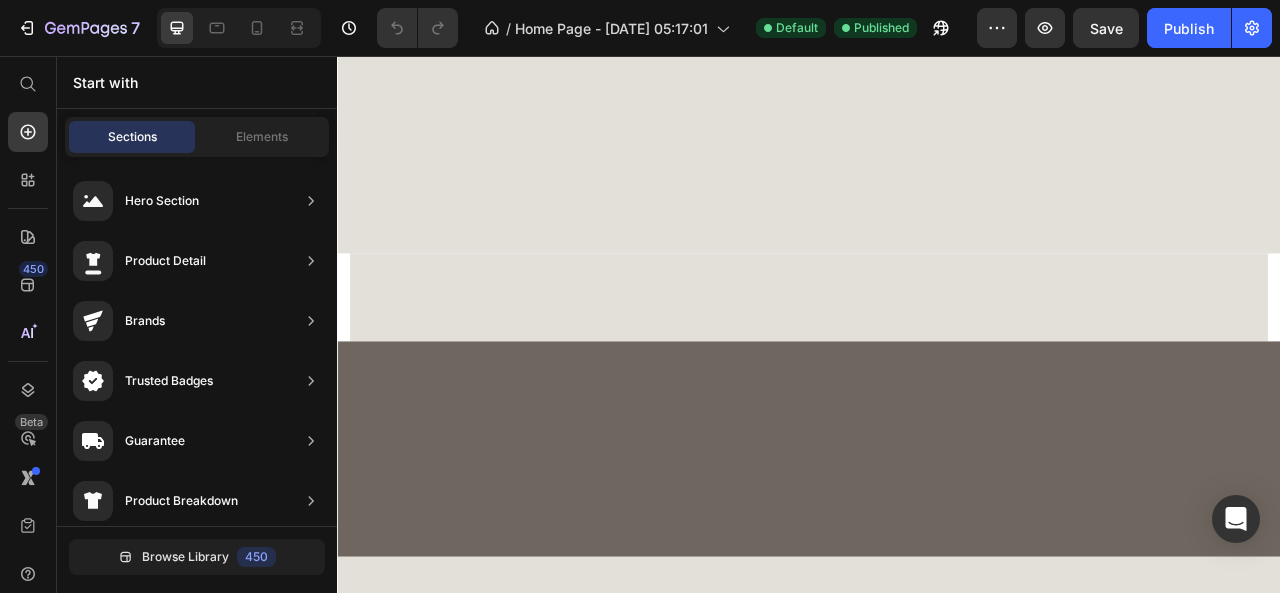 click on "Publish" at bounding box center (1189, 28) 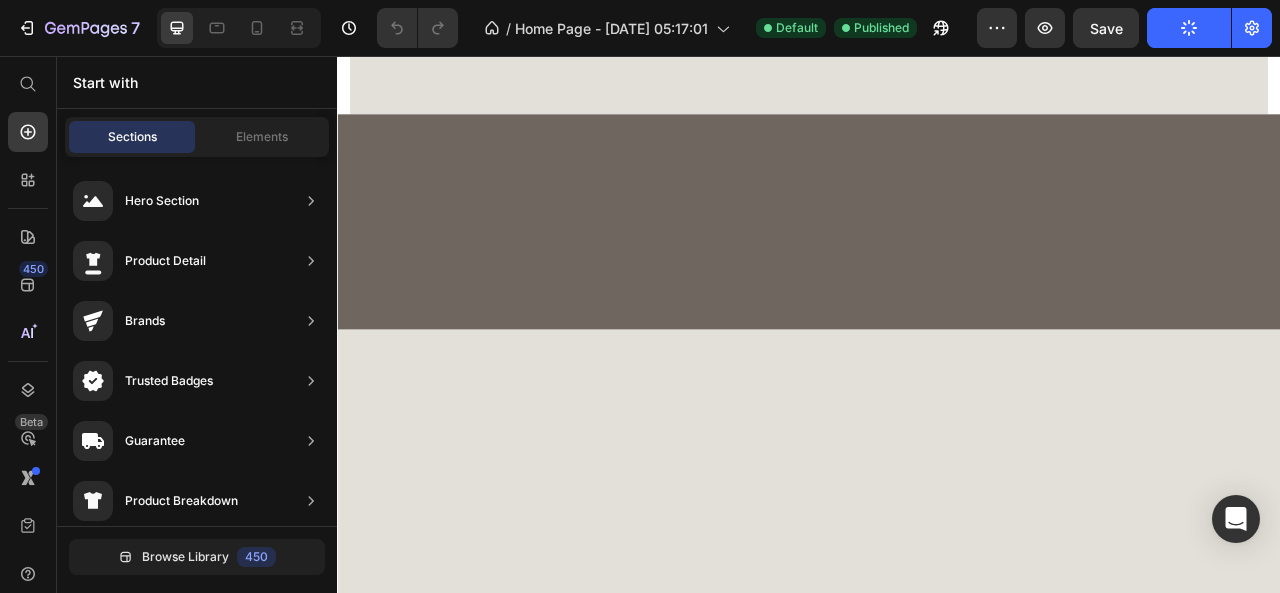 scroll, scrollTop: 1100, scrollLeft: 0, axis: vertical 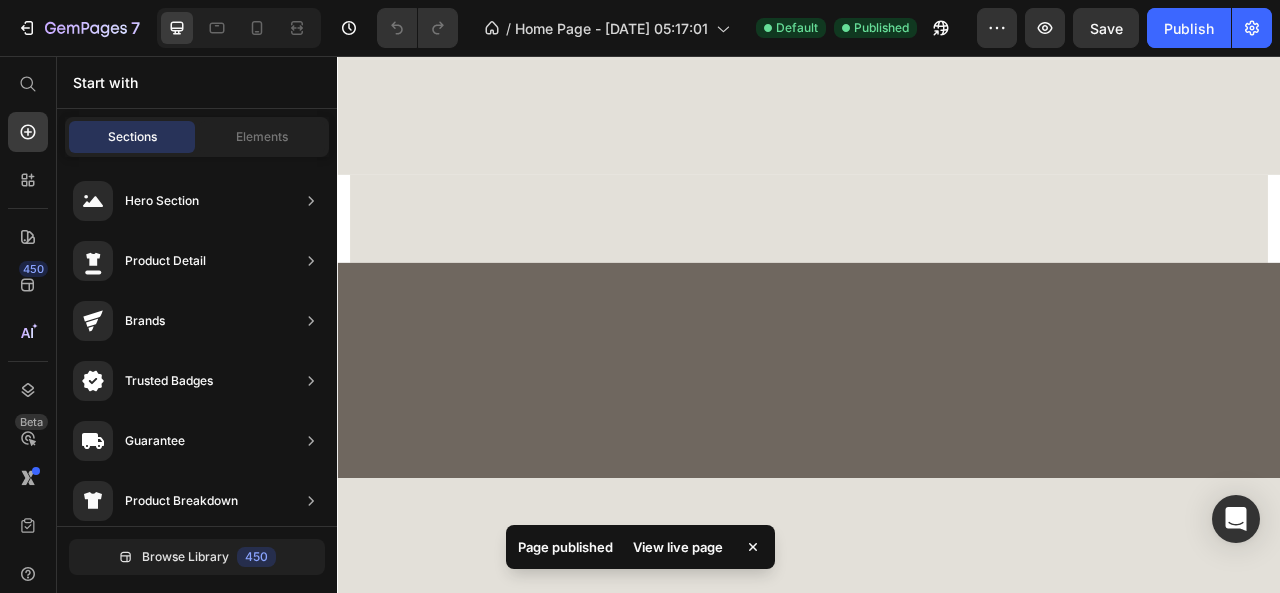 click on "The heart of Quiet Earth seeks to honour the old ways." at bounding box center (937, -622) 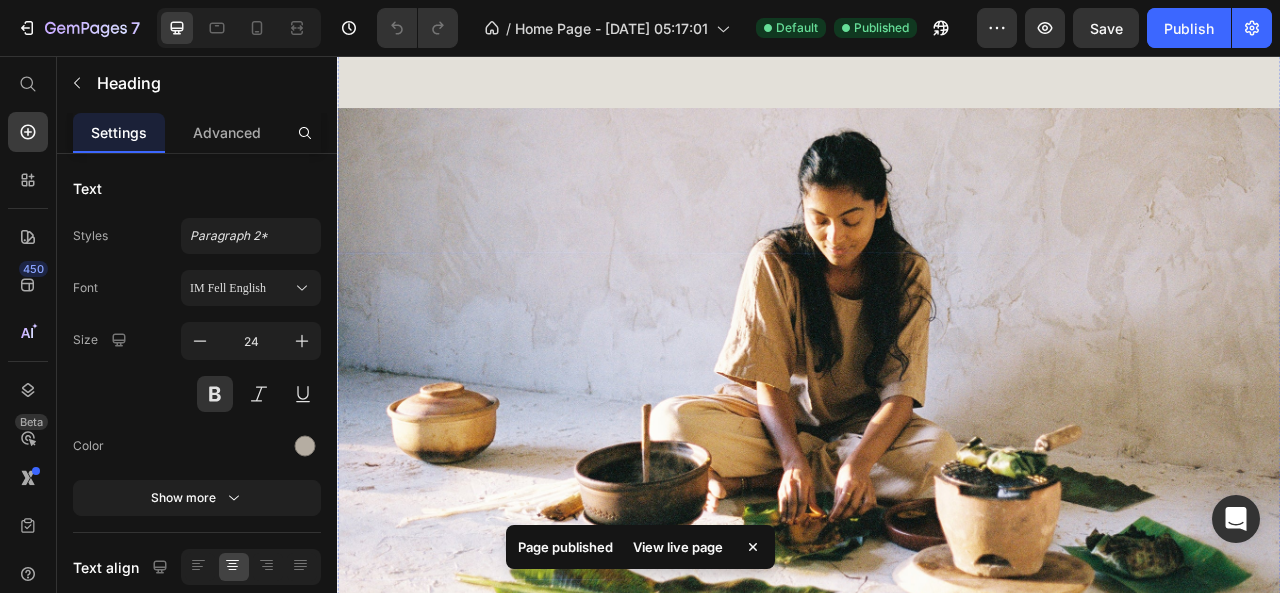 scroll, scrollTop: 800, scrollLeft: 0, axis: vertical 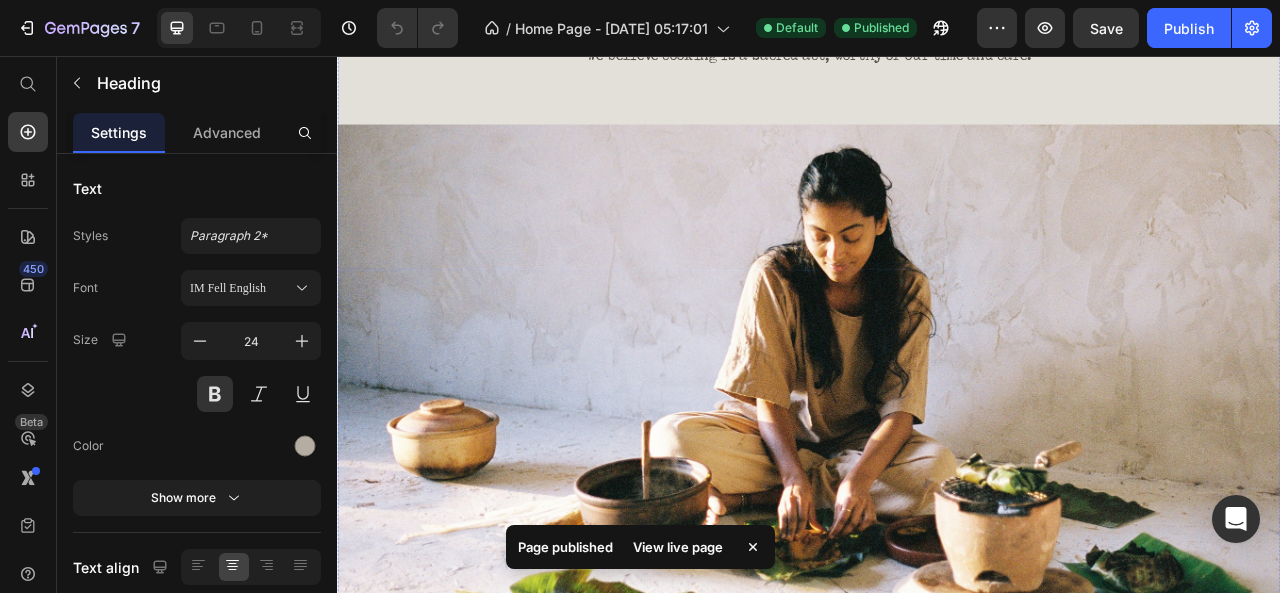 click on "ANCESTRAL COOKWARE" at bounding box center [937, -465] 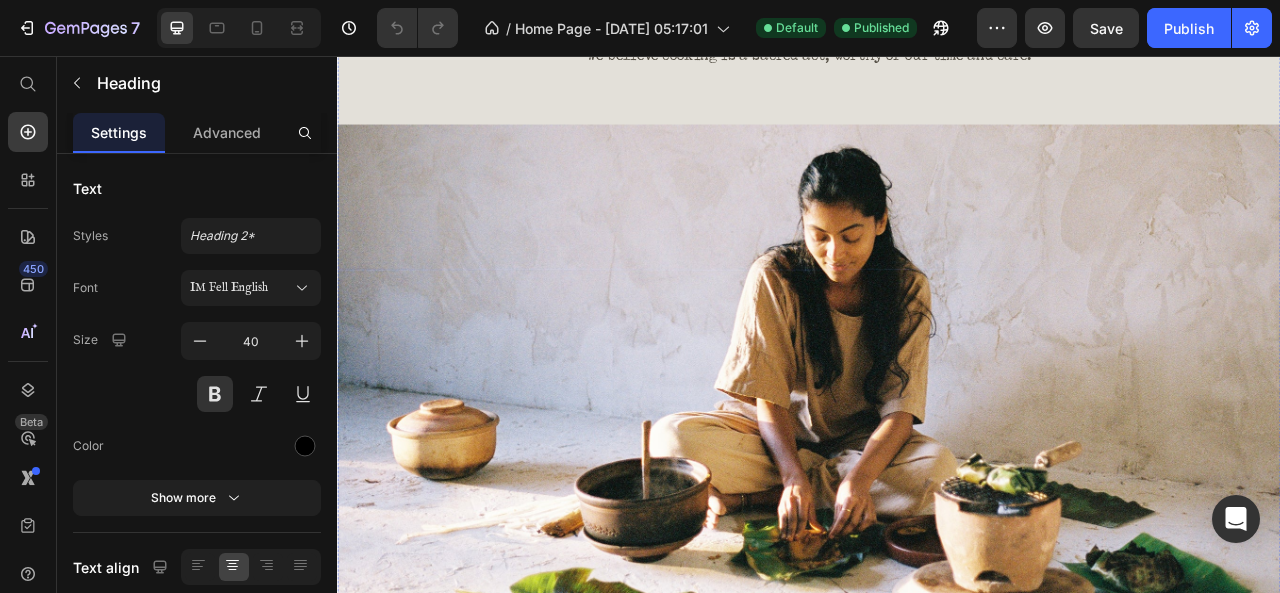 click on "The heart of Quiet Earth seeks to honour the old ways." at bounding box center [937, -322] 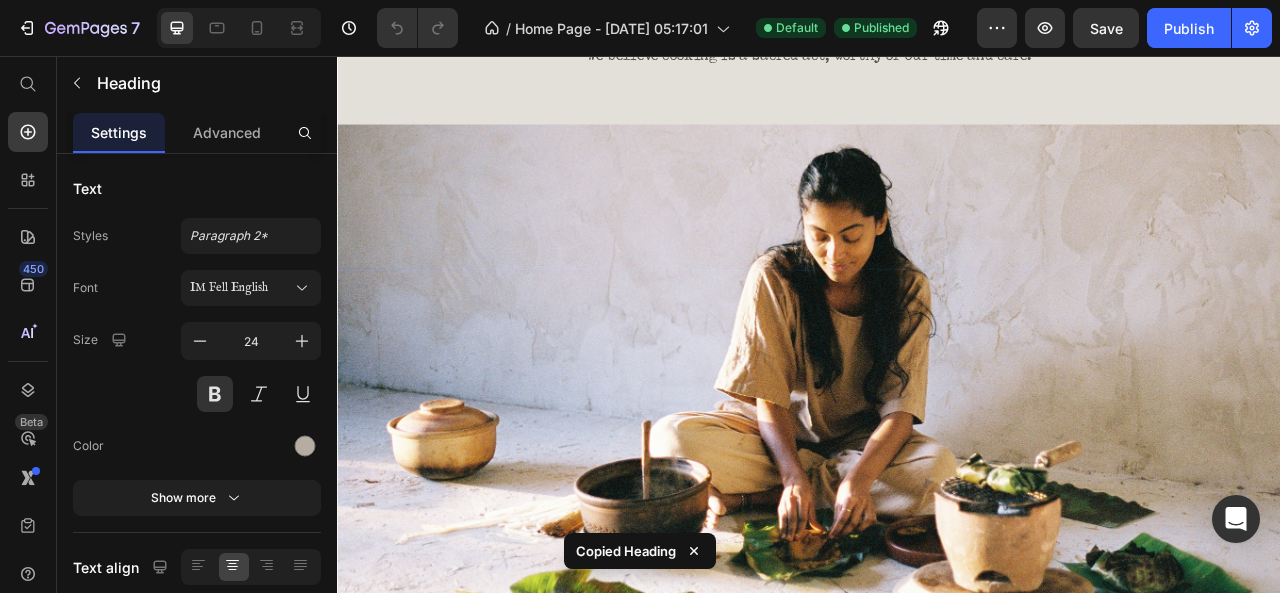 click on "The heart of Quiet Earth seeks to honour the old ways." at bounding box center (937, -322) 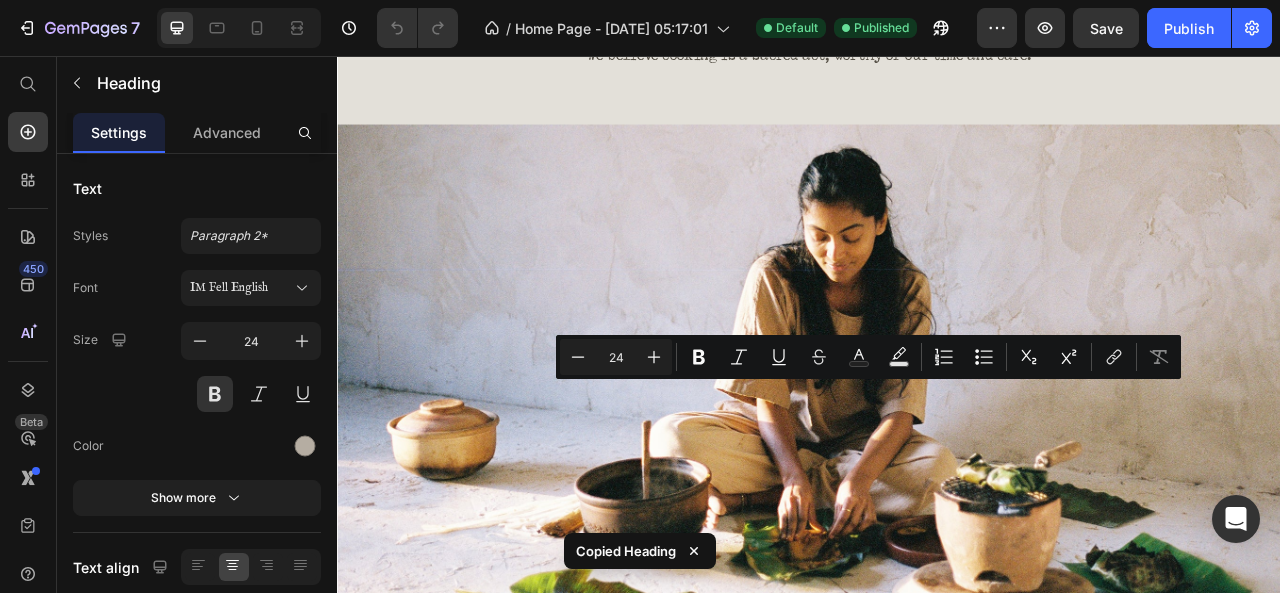 click on "The heart of Quiet Earth seeks to honour the old ways." at bounding box center [937, -346] 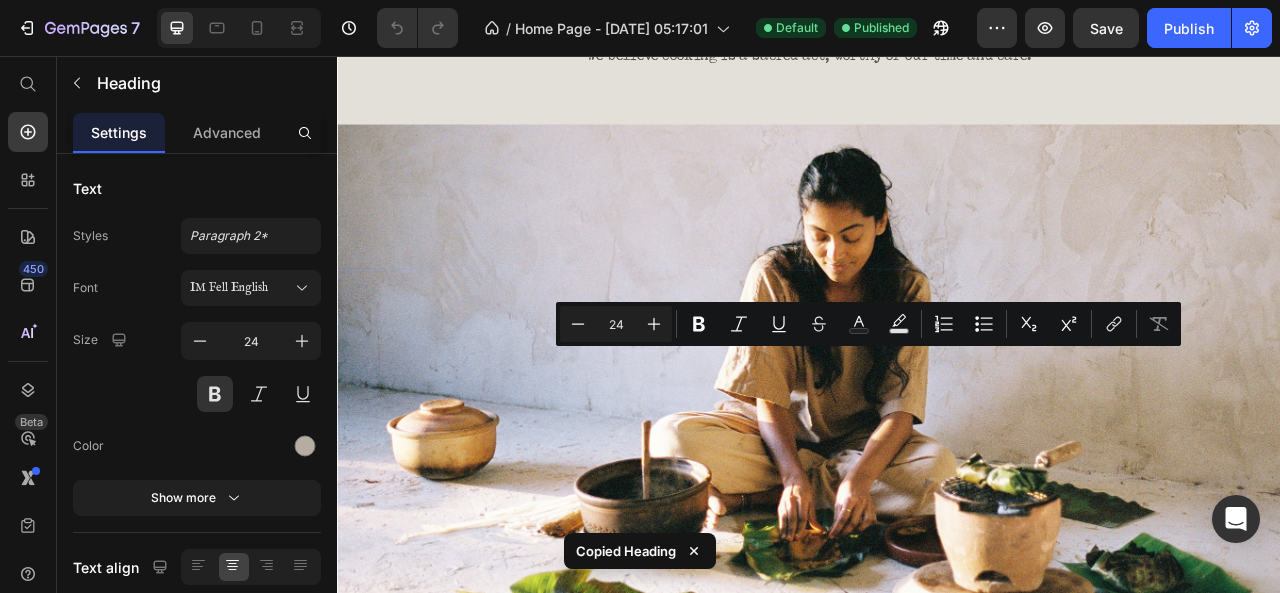 drag, startPoint x: 1078, startPoint y: 483, endPoint x: 797, endPoint y: 427, distance: 286.52573 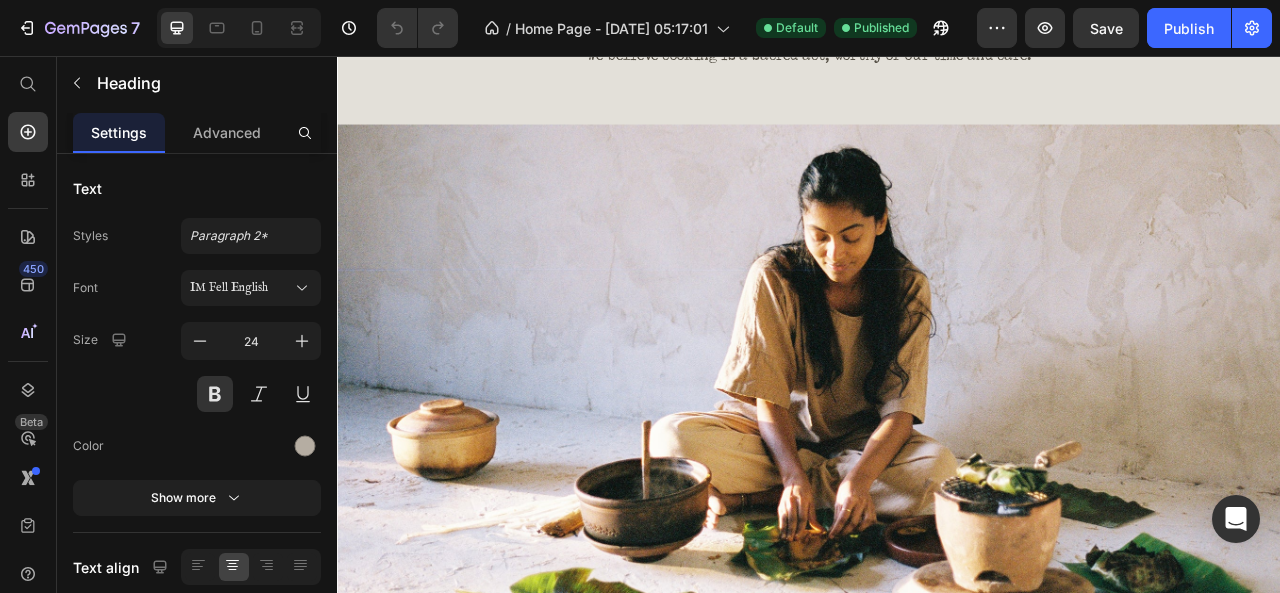 click on "The heart of Quiet Earth seeks to honour the old ways." at bounding box center [937, -346] 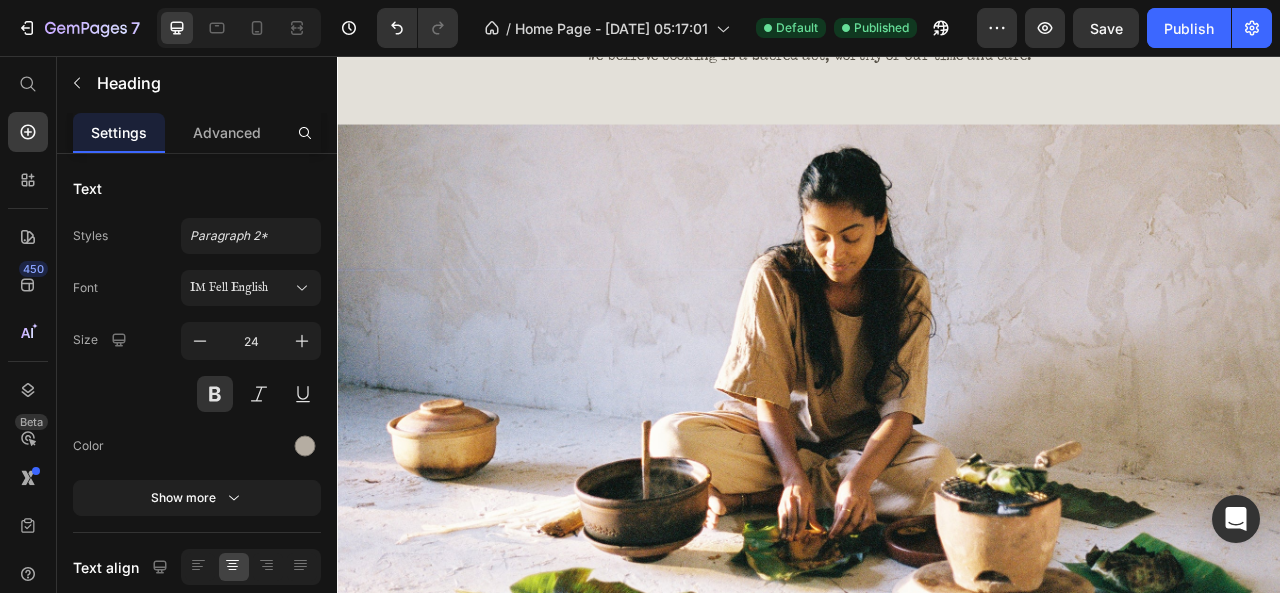 click on "The heart of Quiet Earth seeks to honour the old ways." at bounding box center [937, -346] 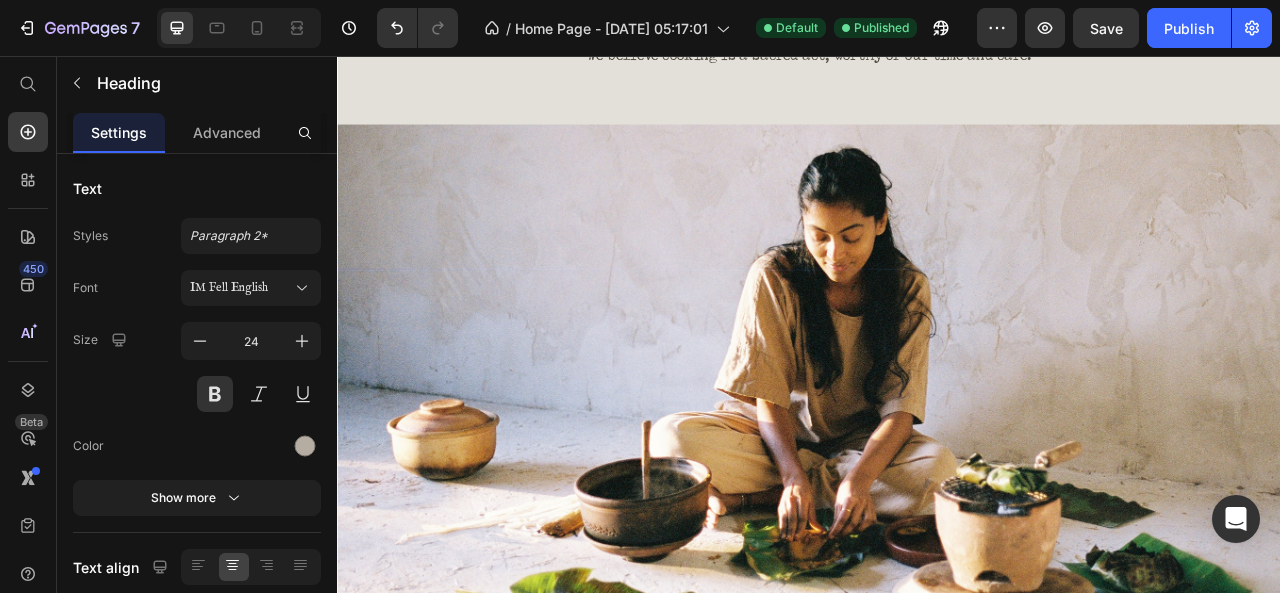 click on "Publish" 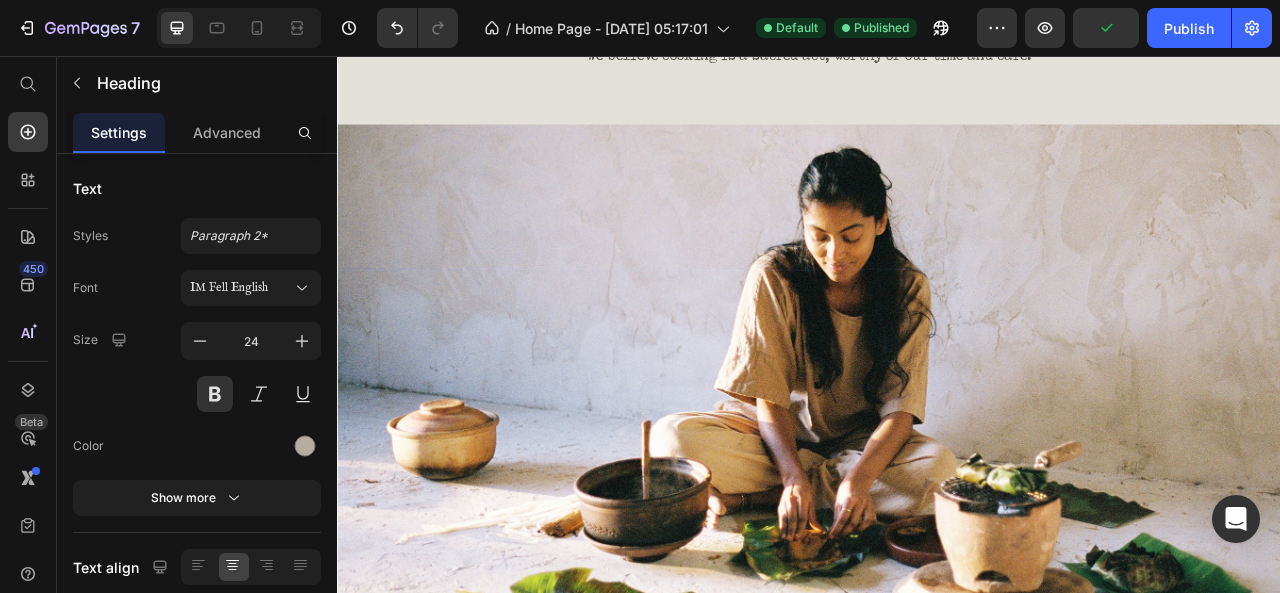 click on "IM Fell English" at bounding box center [241, 288] 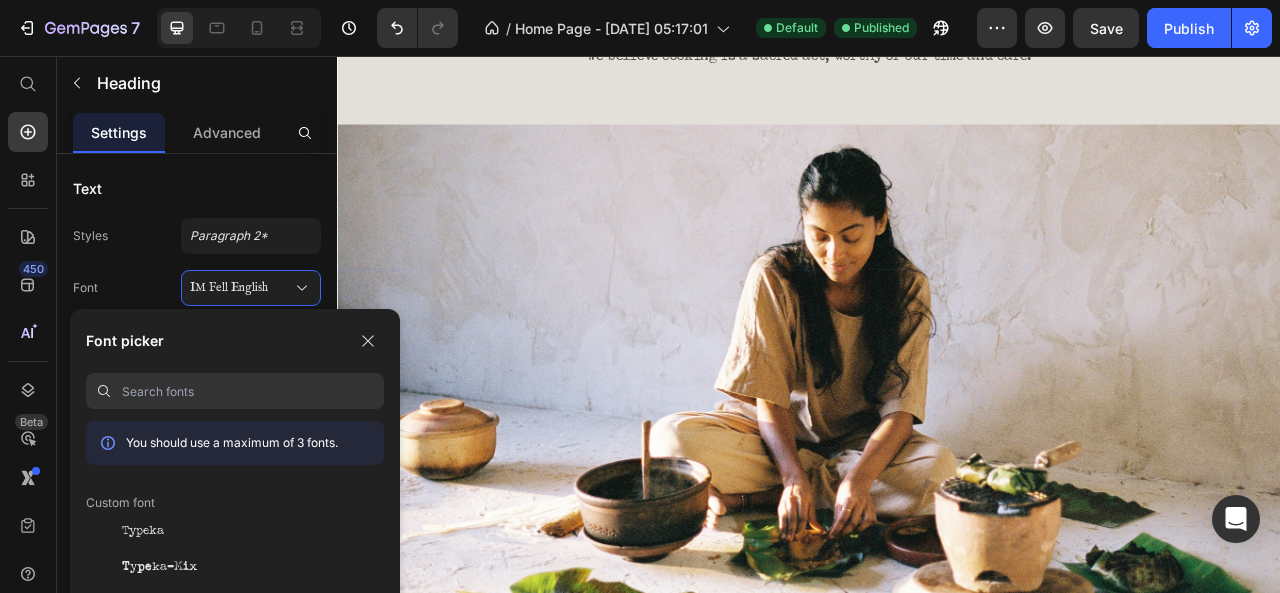 click on "IM Fell English" at bounding box center [241, 288] 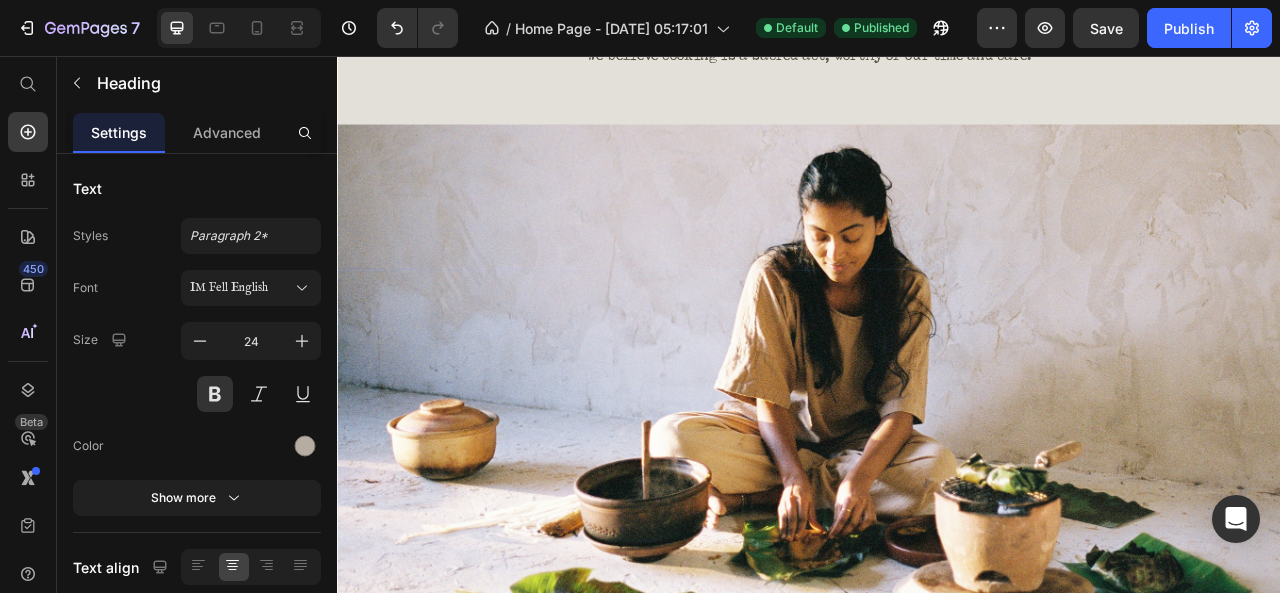 click on "The heart of Quiet Earth seeks to honour the old ways." at bounding box center [937, -346] 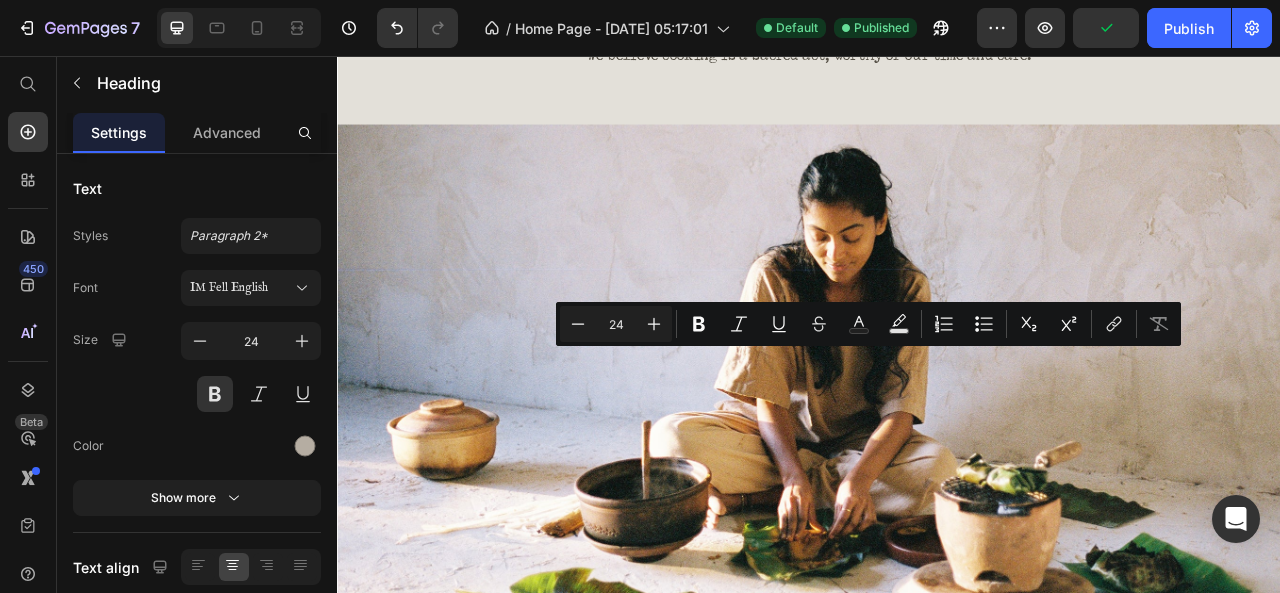 click on "IM Fell English" at bounding box center [241, 288] 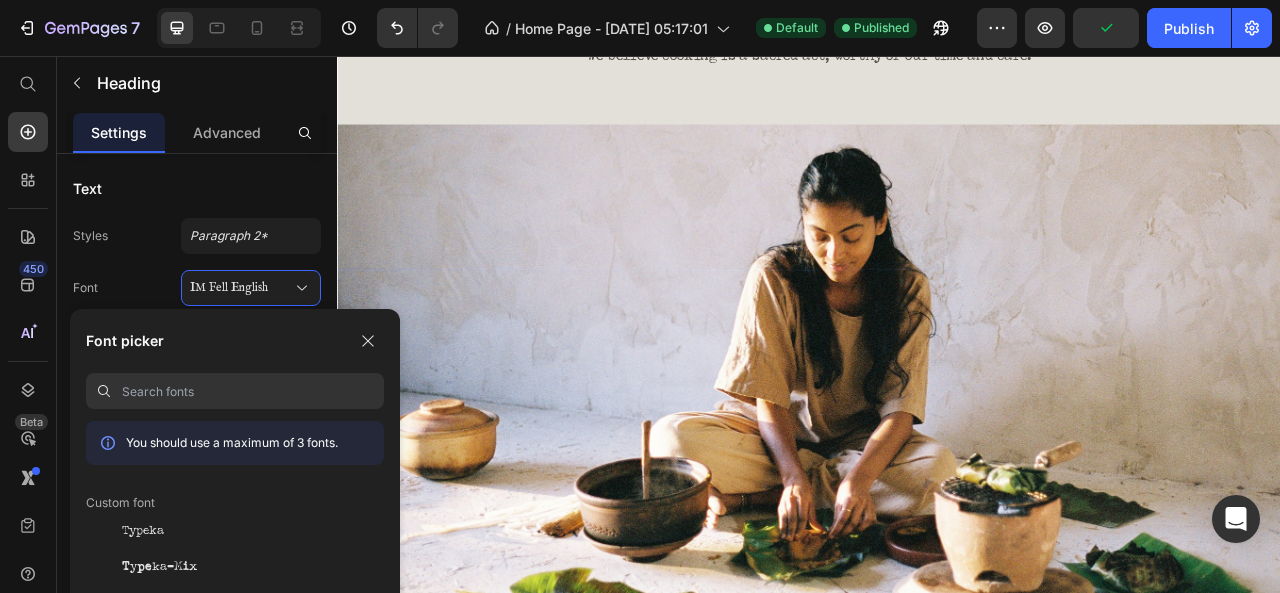 click on "IM Fell English" at bounding box center (241, 288) 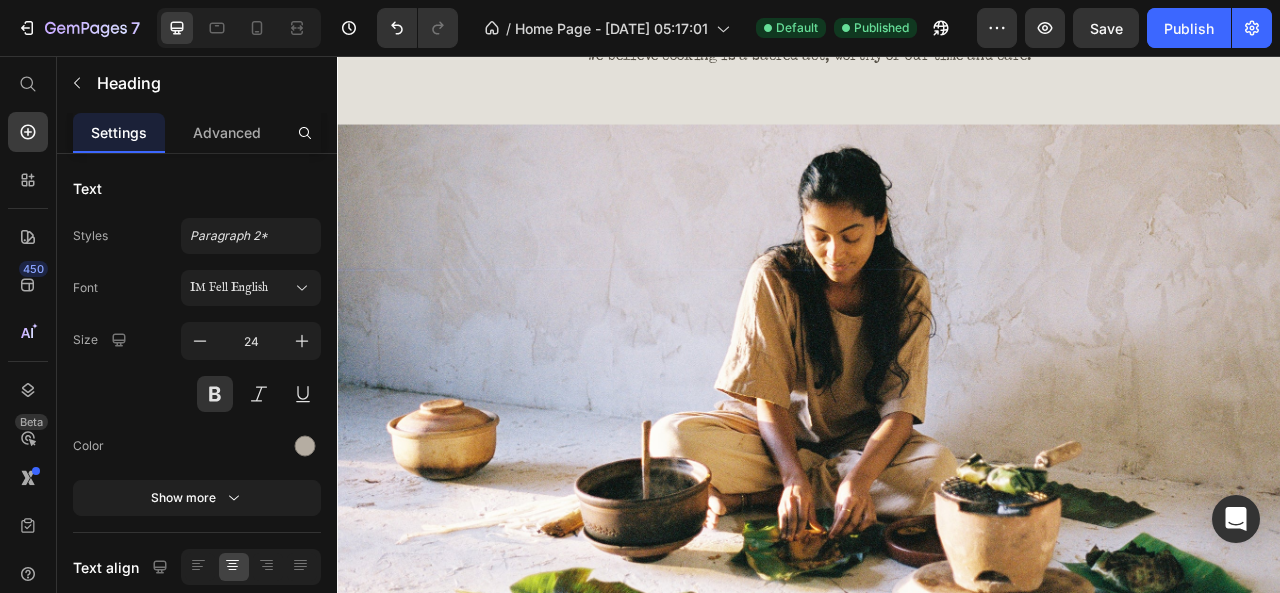 click on "The heart of Quiet Earth seeks to honour the old ways." at bounding box center [937, -346] 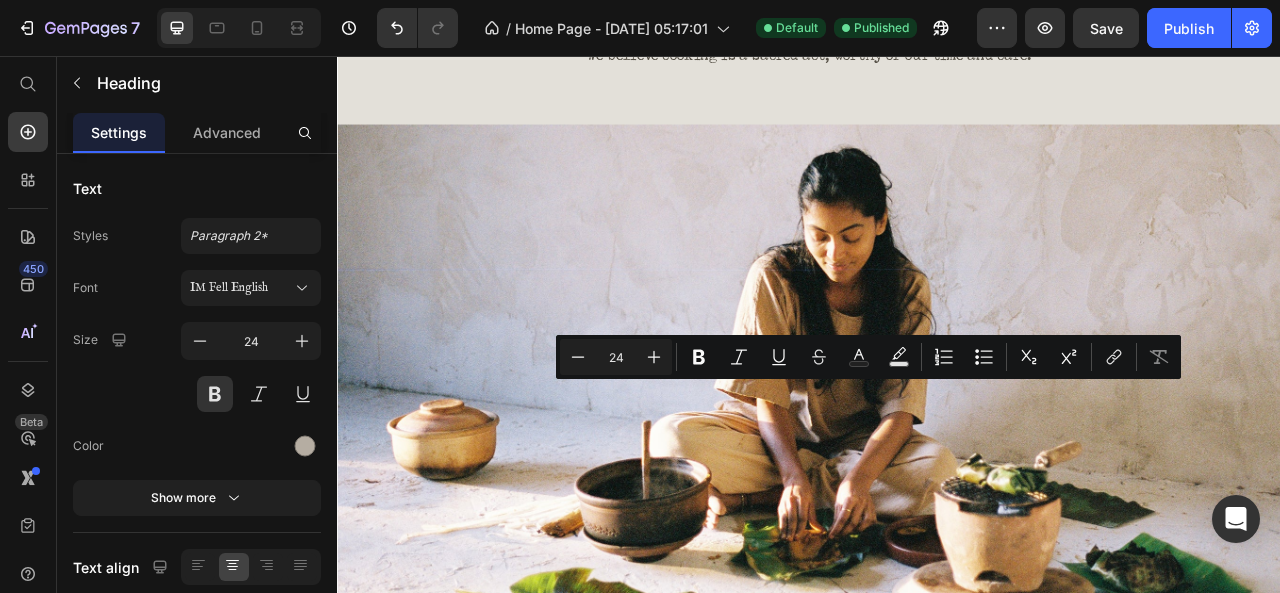 click on "IM Fell English" at bounding box center [241, 288] 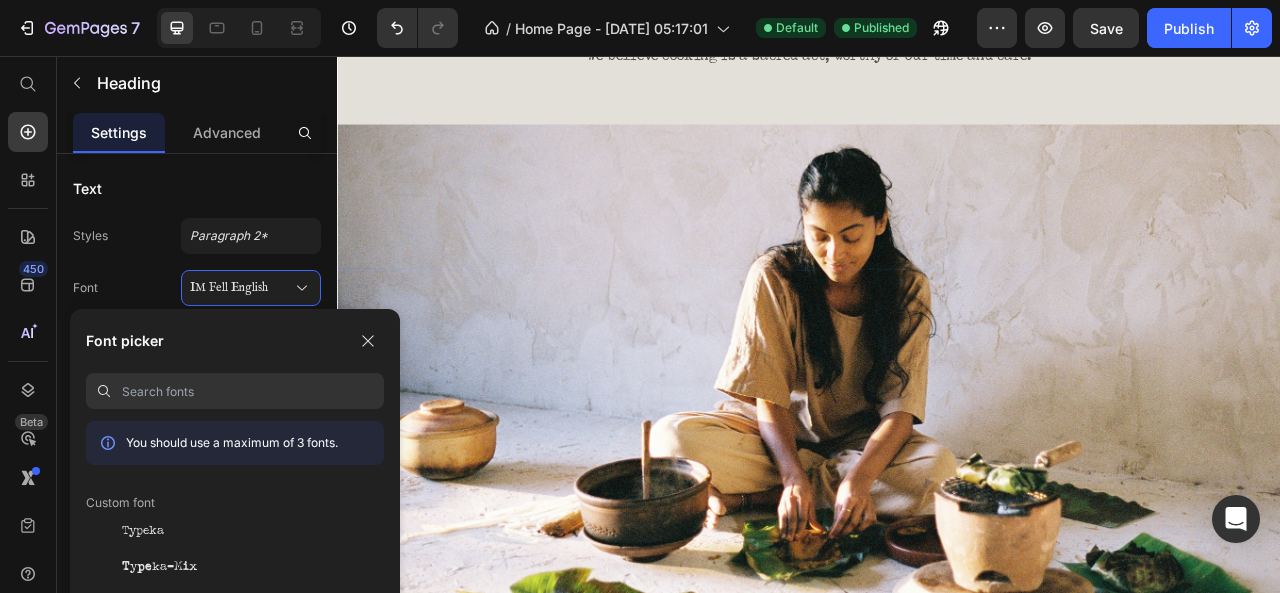 click on "IM Fell English" at bounding box center (241, 288) 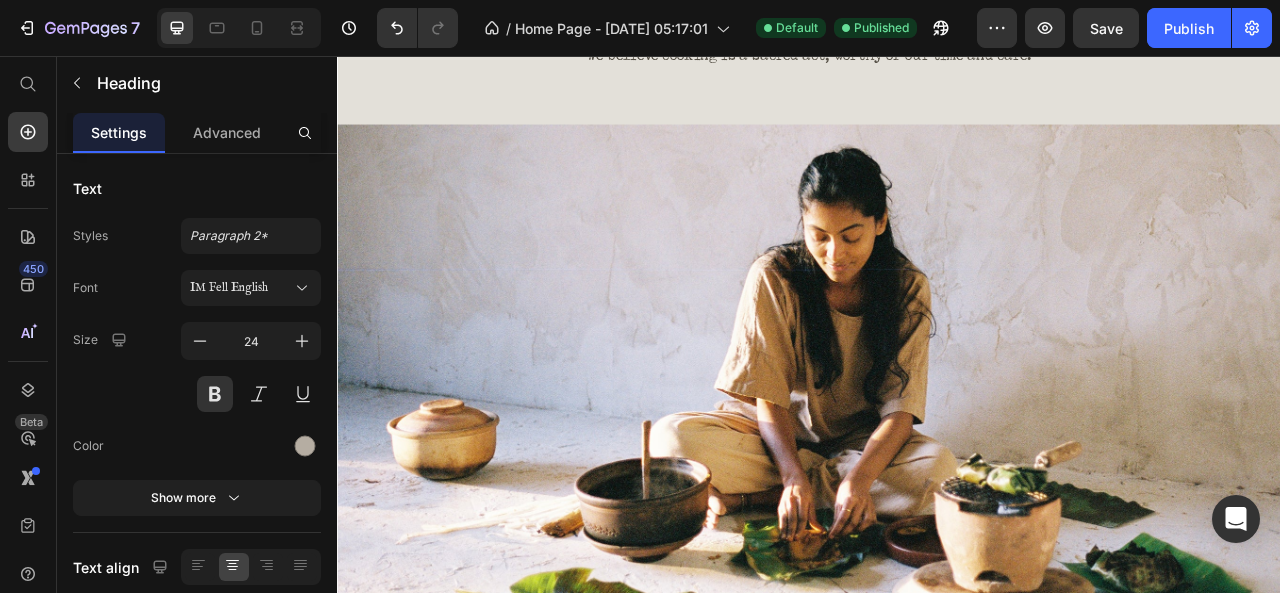 click 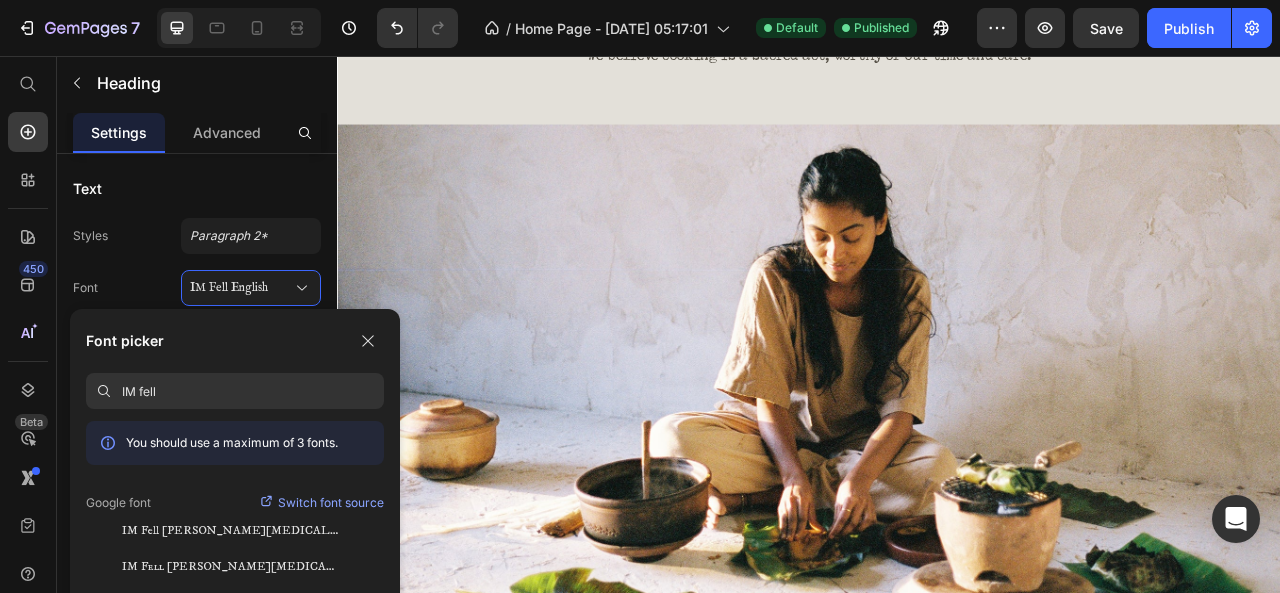 scroll, scrollTop: 100, scrollLeft: 0, axis: vertical 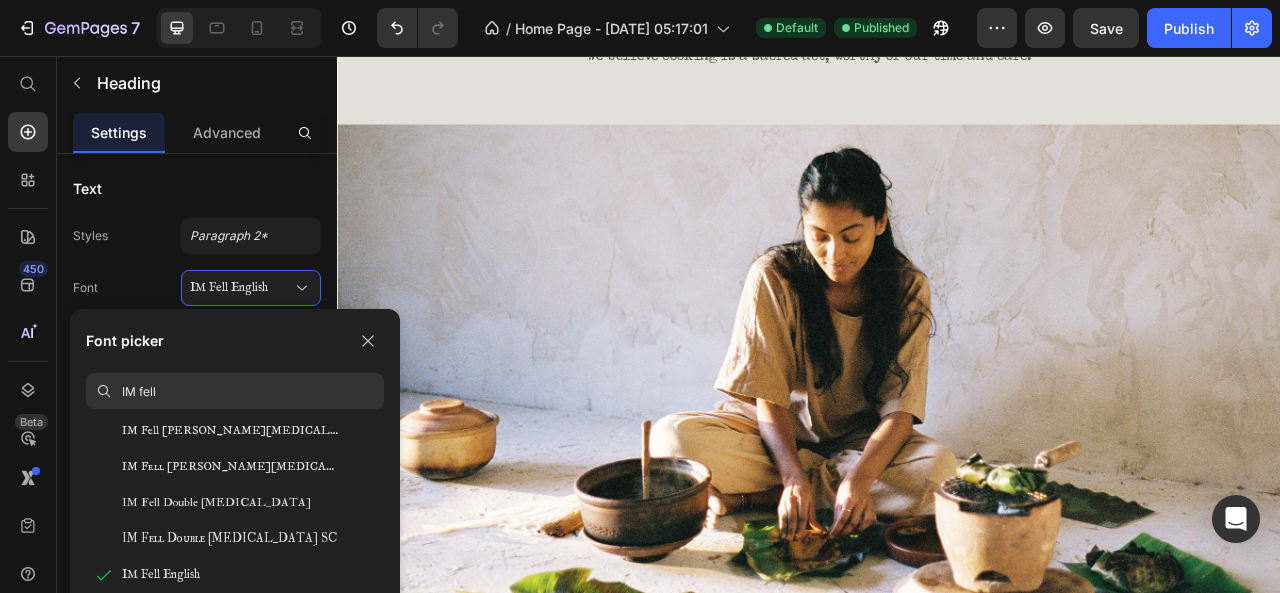 type on "IM fell" 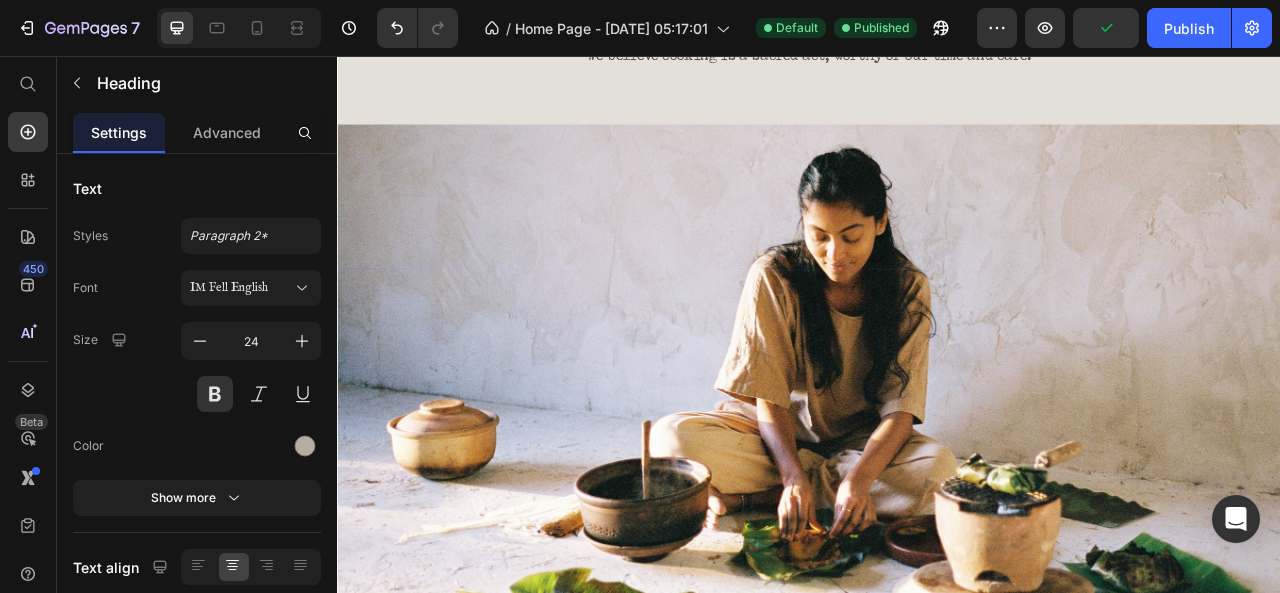 click 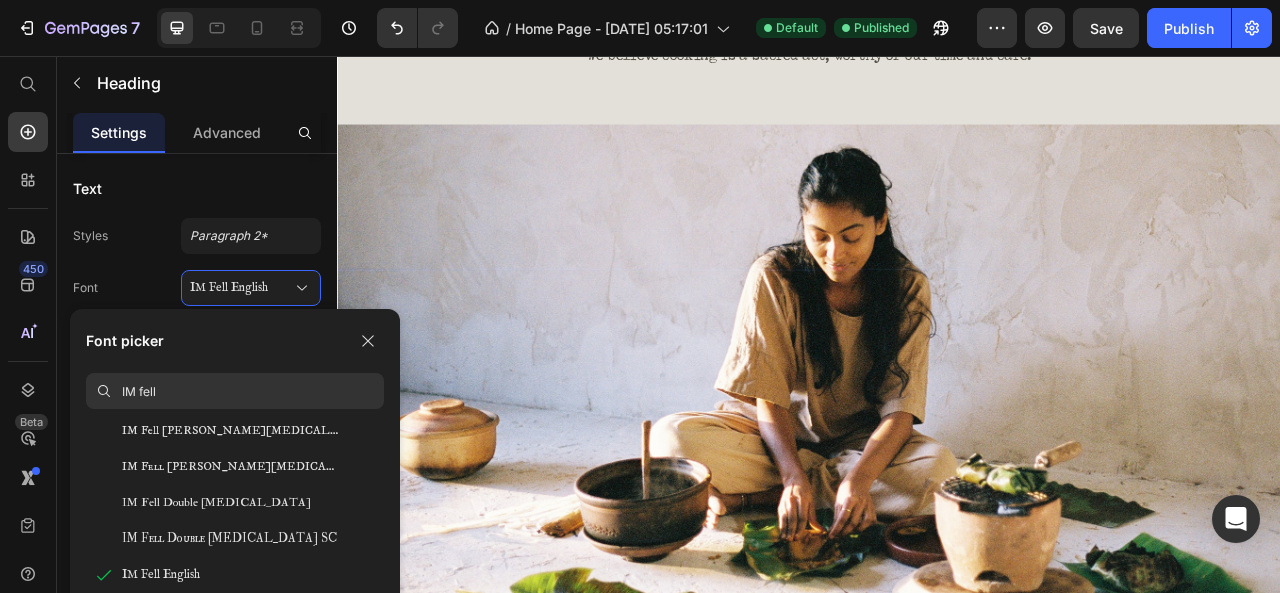 click on "IM Fell English" at bounding box center [161, 575] 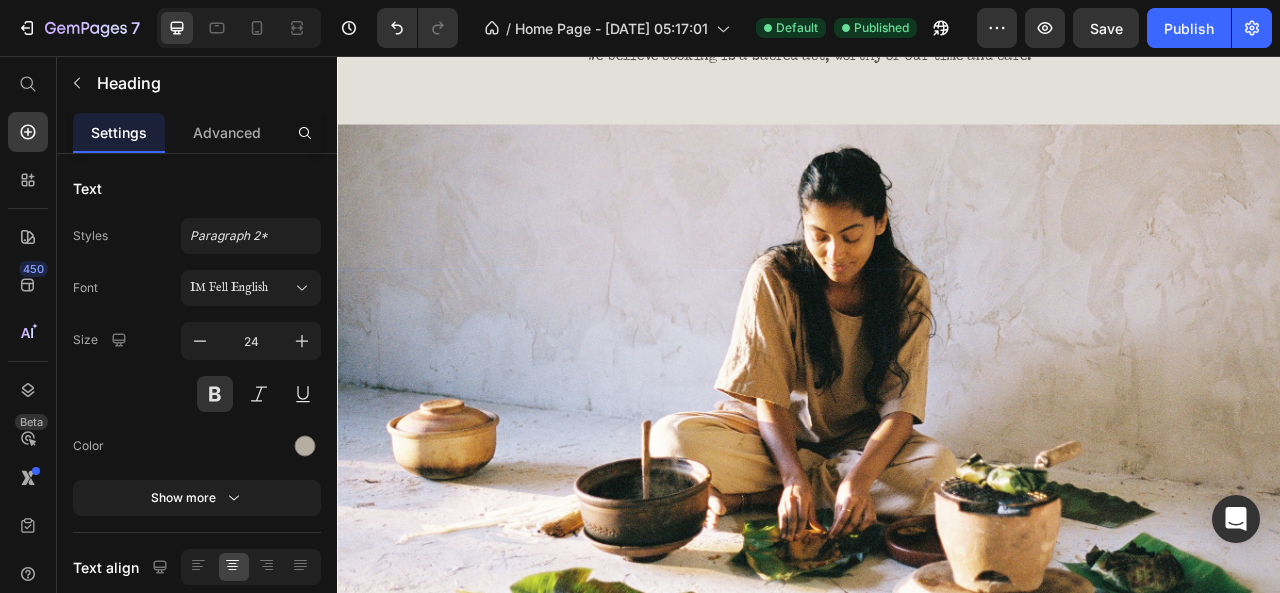 click on "The heart of Quiet Earth seeks to honour the old ways." at bounding box center [937, -346] 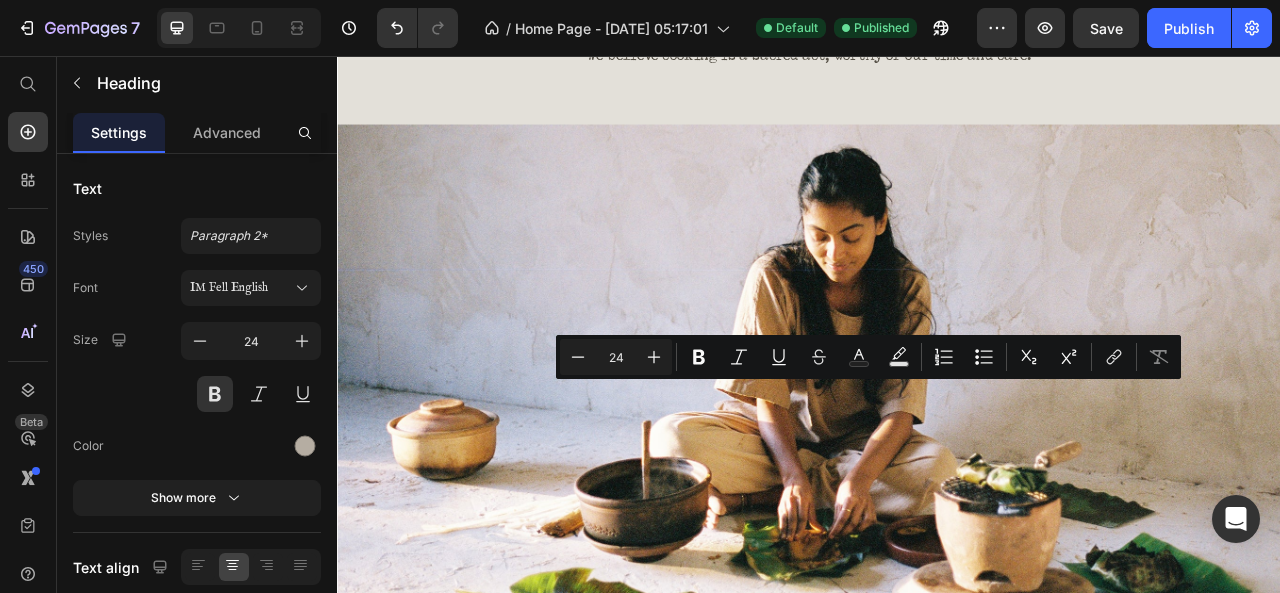 click on "The heart of Quiet Earth seeks to honour the old ways." at bounding box center [937, -346] 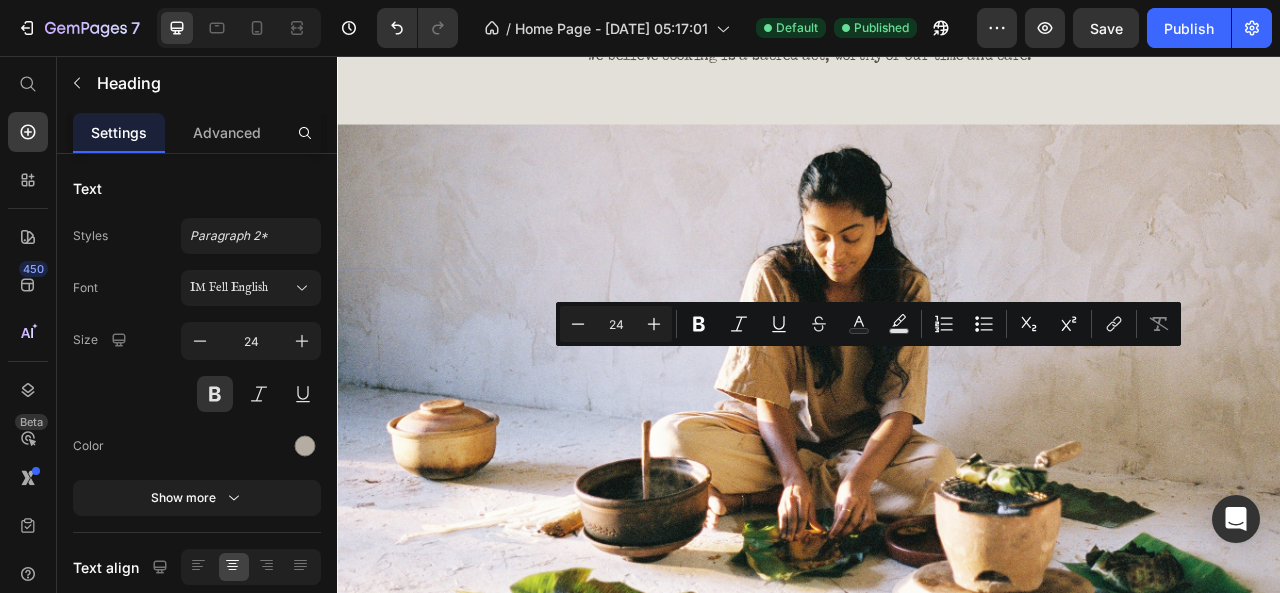 drag, startPoint x: 1083, startPoint y: 486, endPoint x: 784, endPoint y: 428, distance: 304.5735 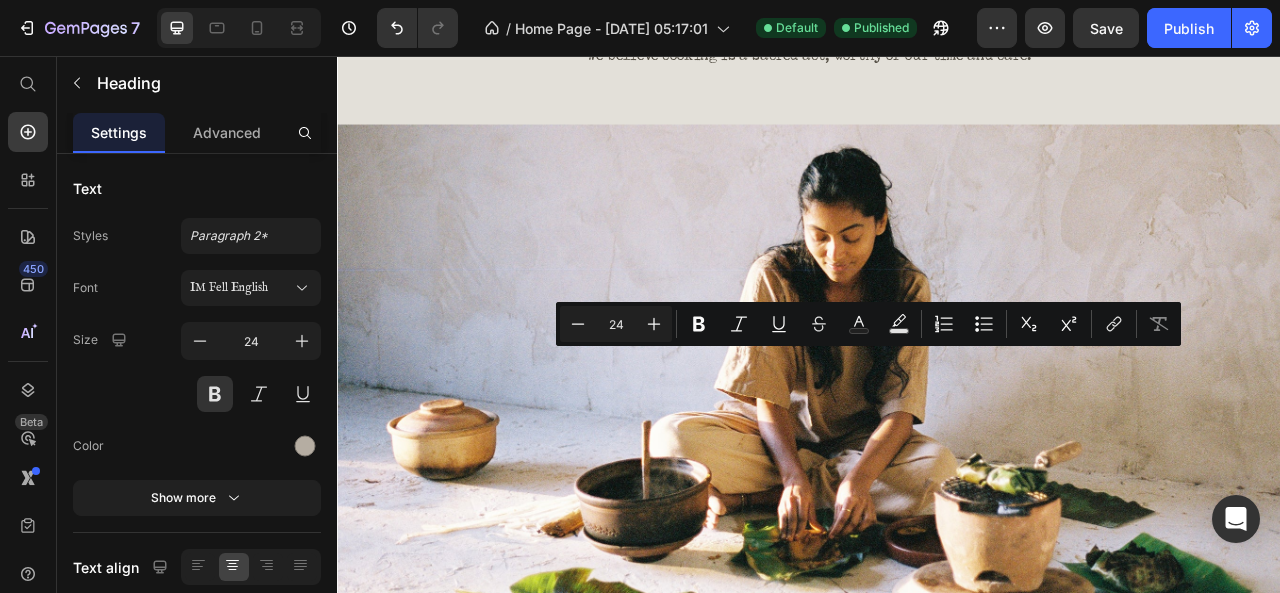 click on "IM Fell English" at bounding box center (241, 288) 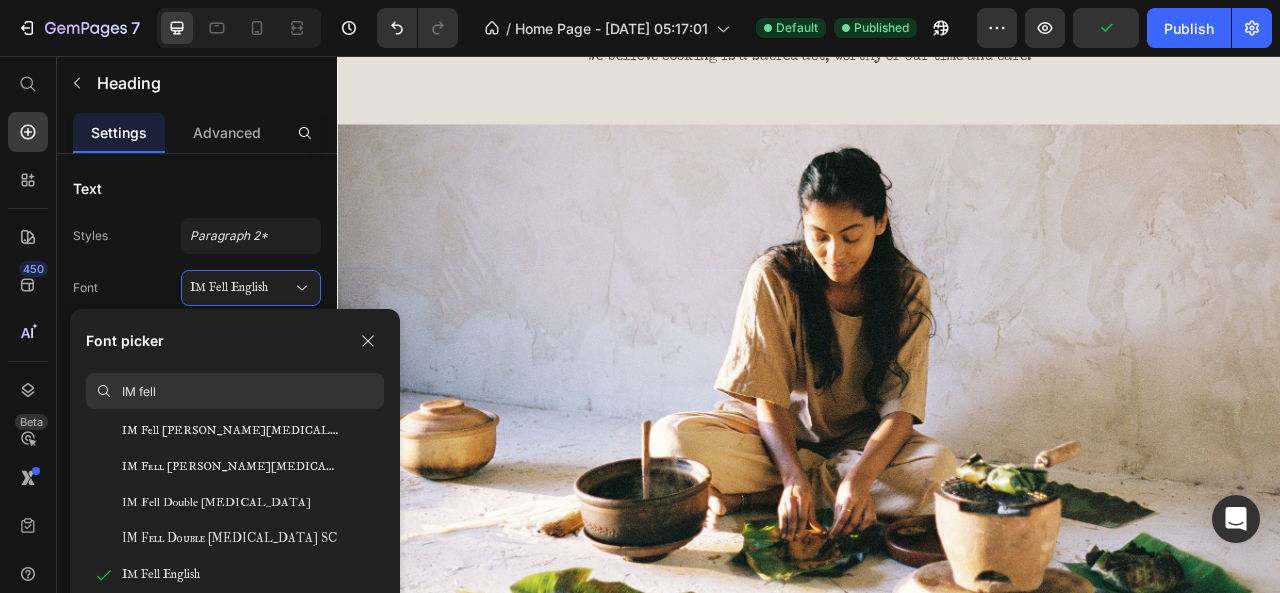 click on "IM Fell English" 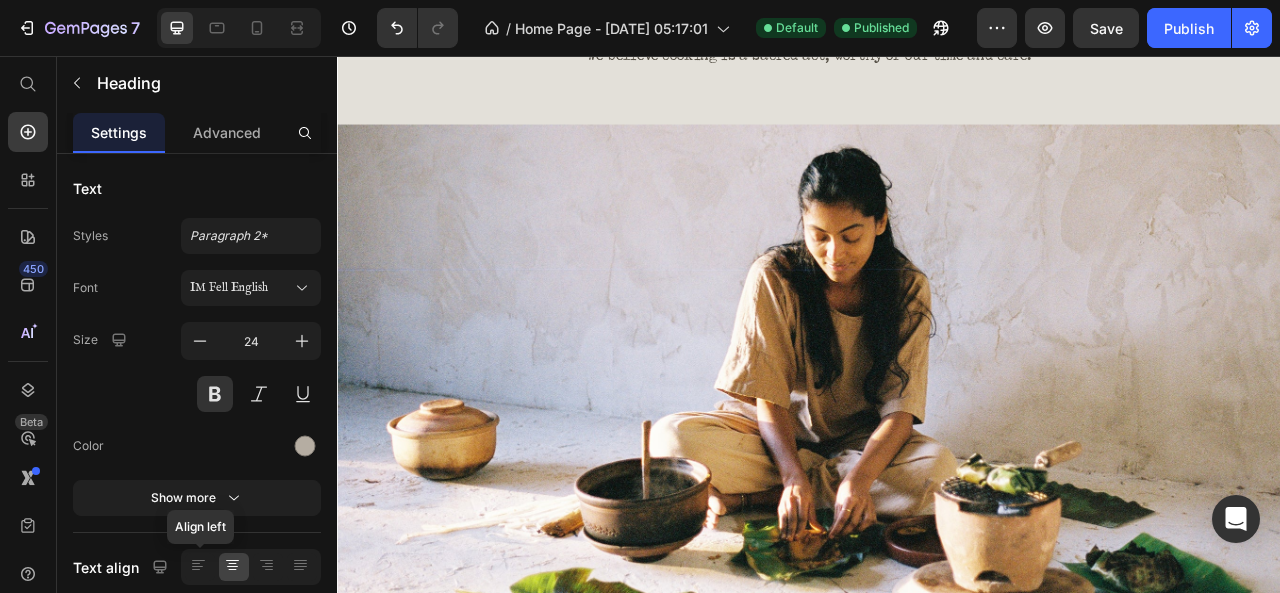 click 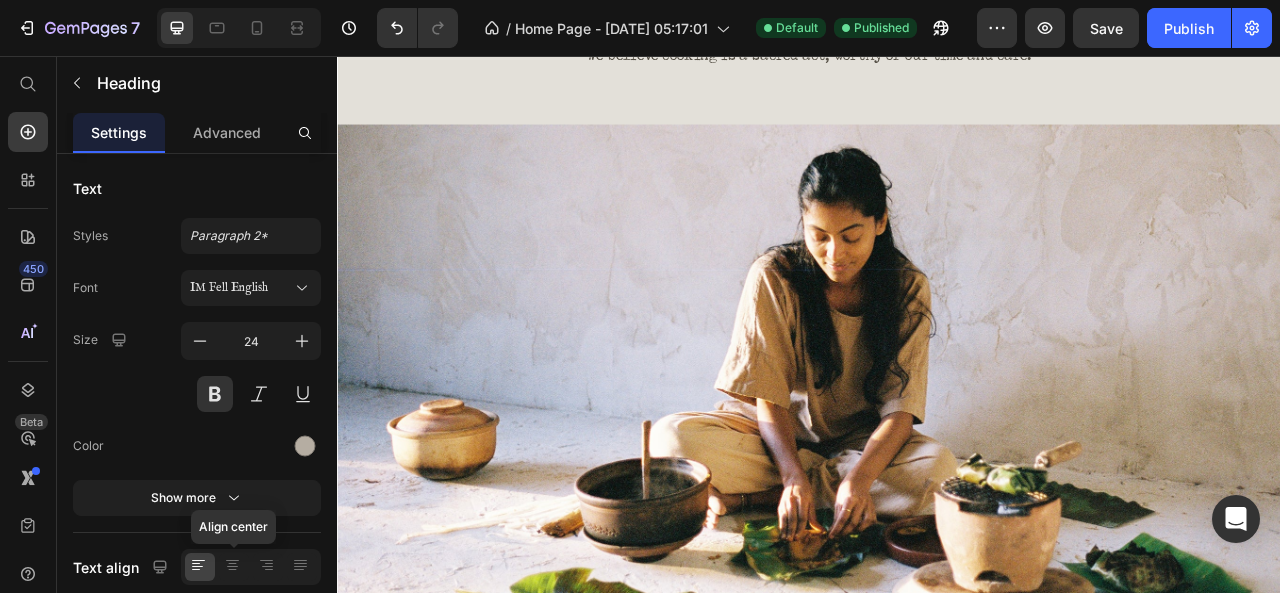 click 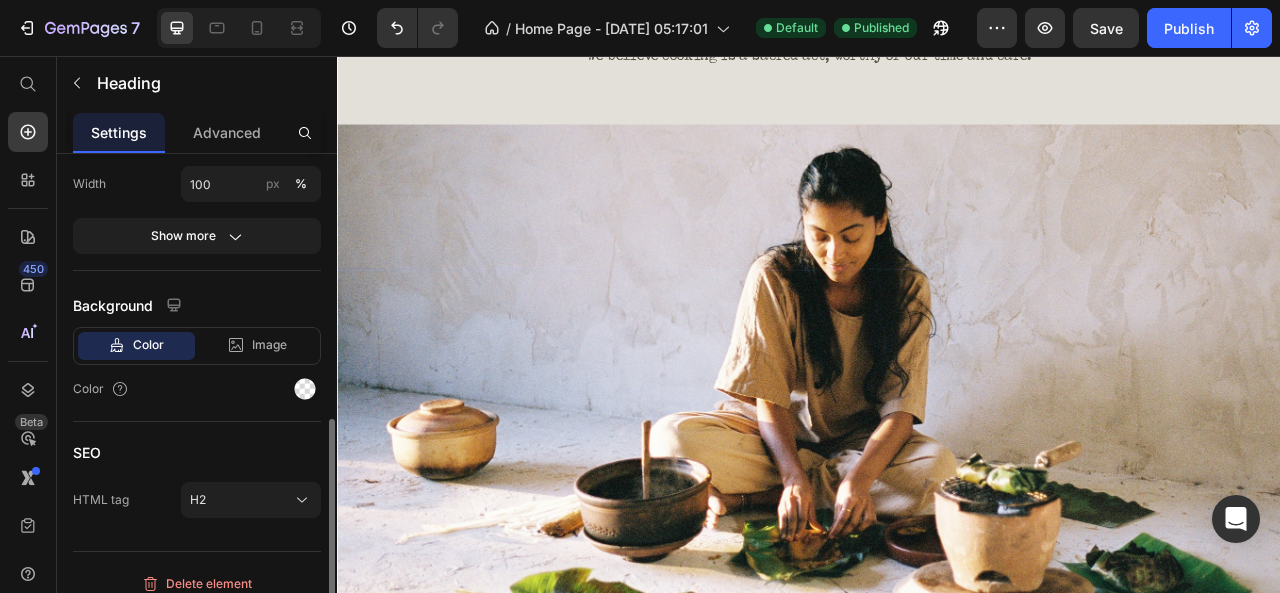 scroll, scrollTop: 512, scrollLeft: 0, axis: vertical 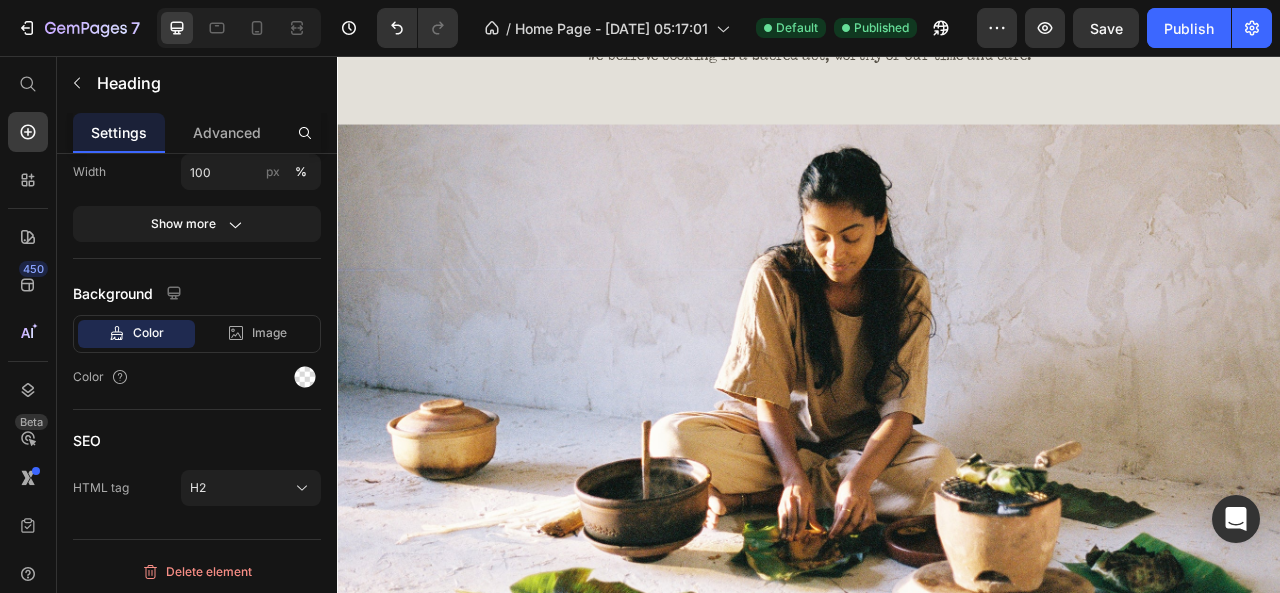 click on "Publish" 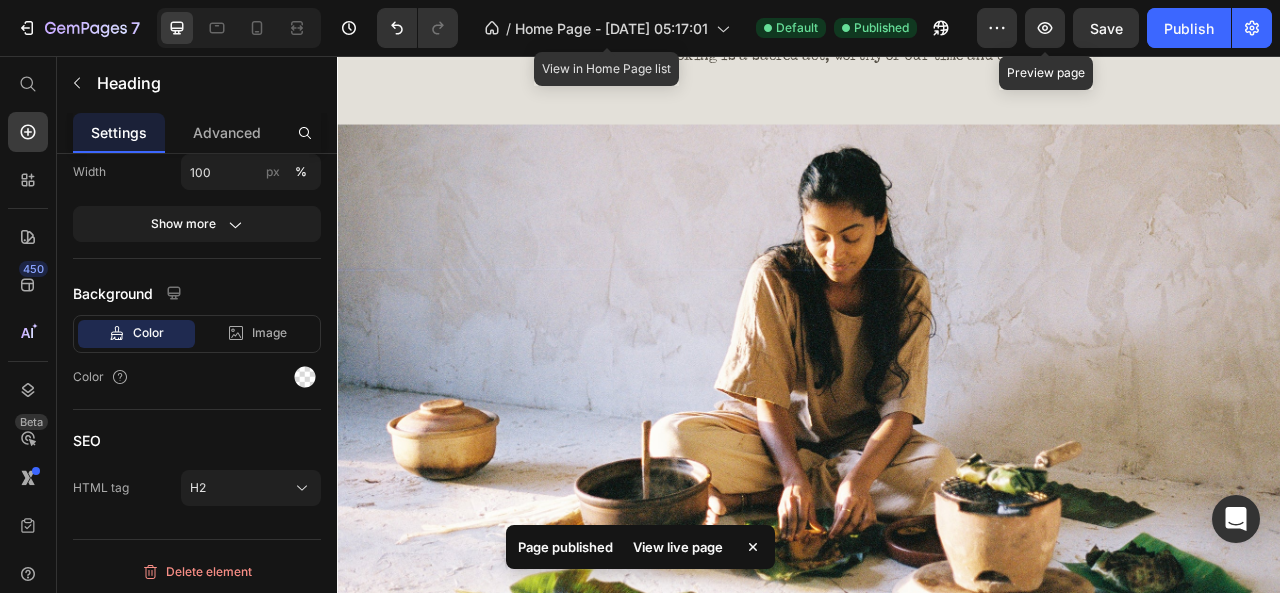 click 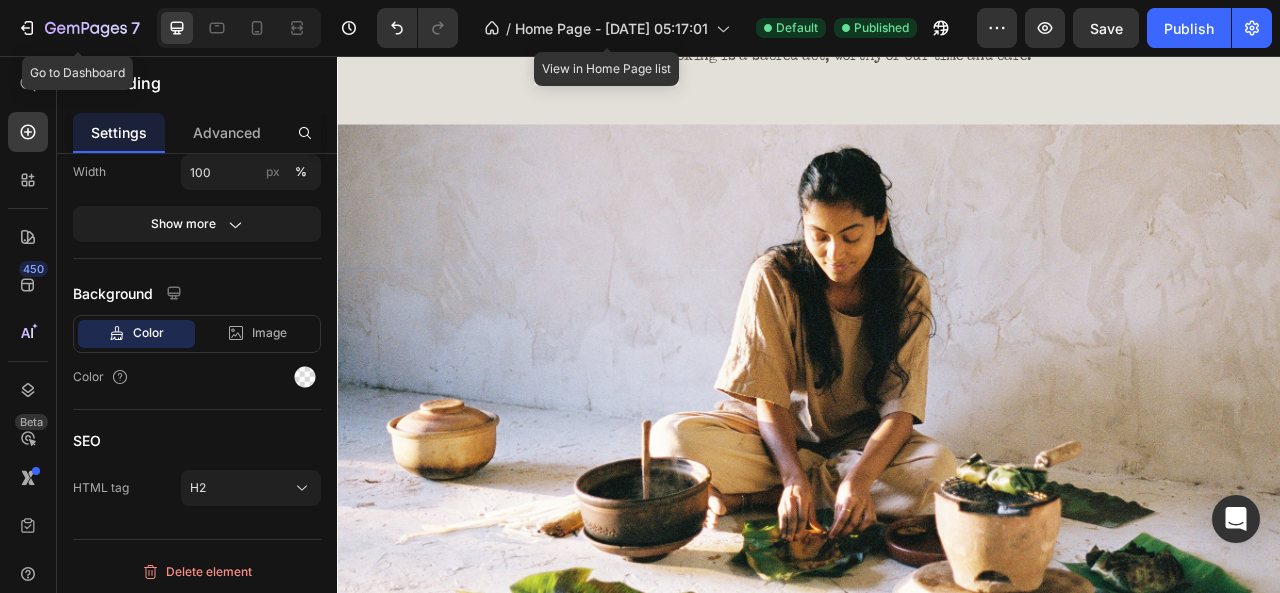 click 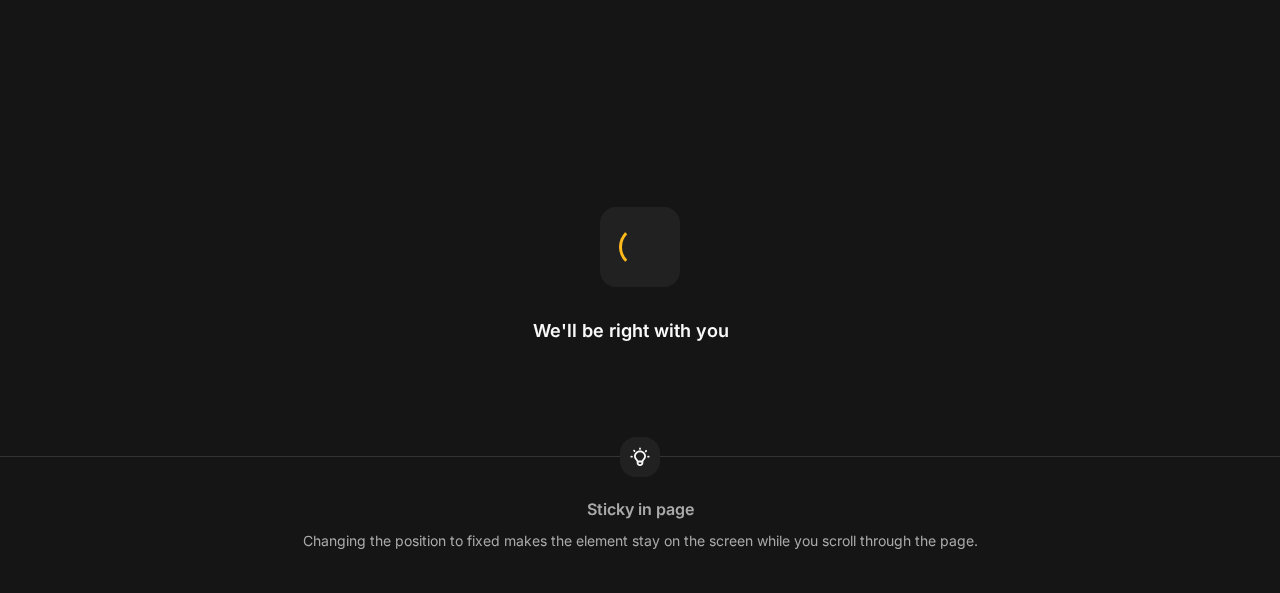 scroll, scrollTop: 0, scrollLeft: 0, axis: both 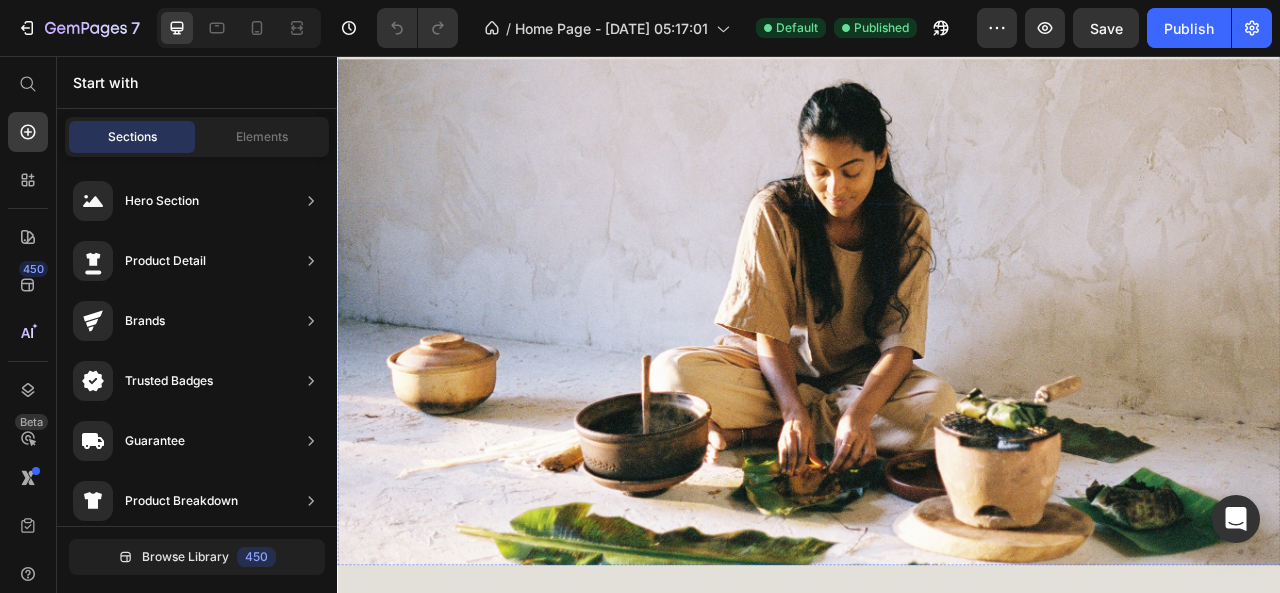 click on "ANCESTRAL COOKWARE" at bounding box center [937, -561] 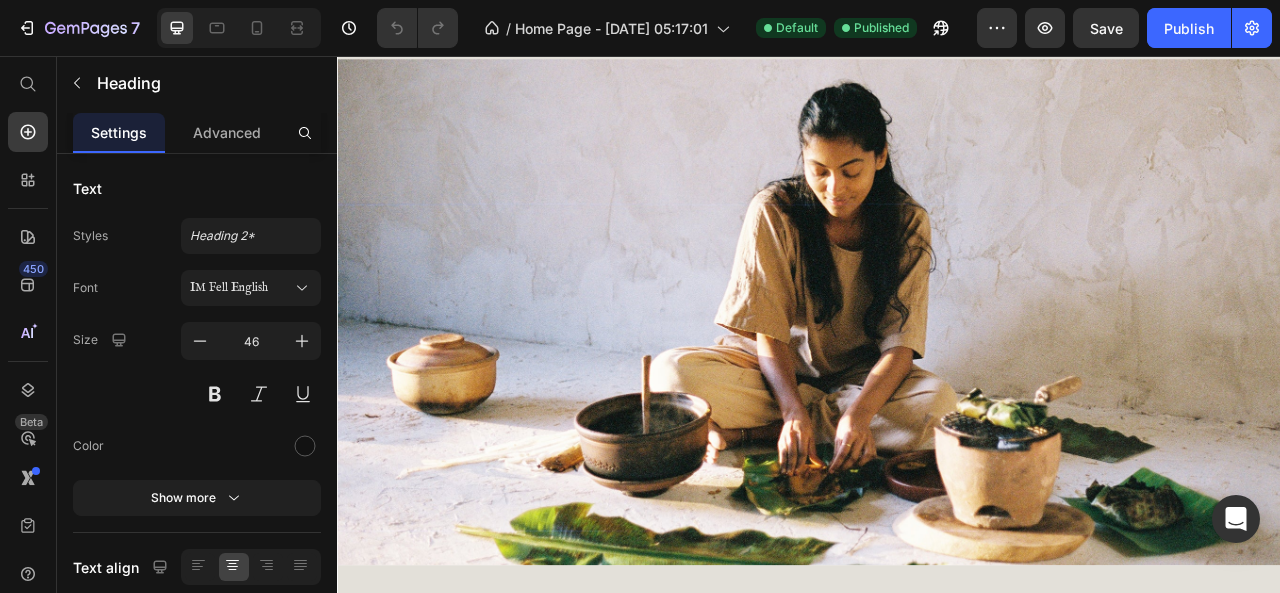 click on "IM Fell English" at bounding box center [241, 288] 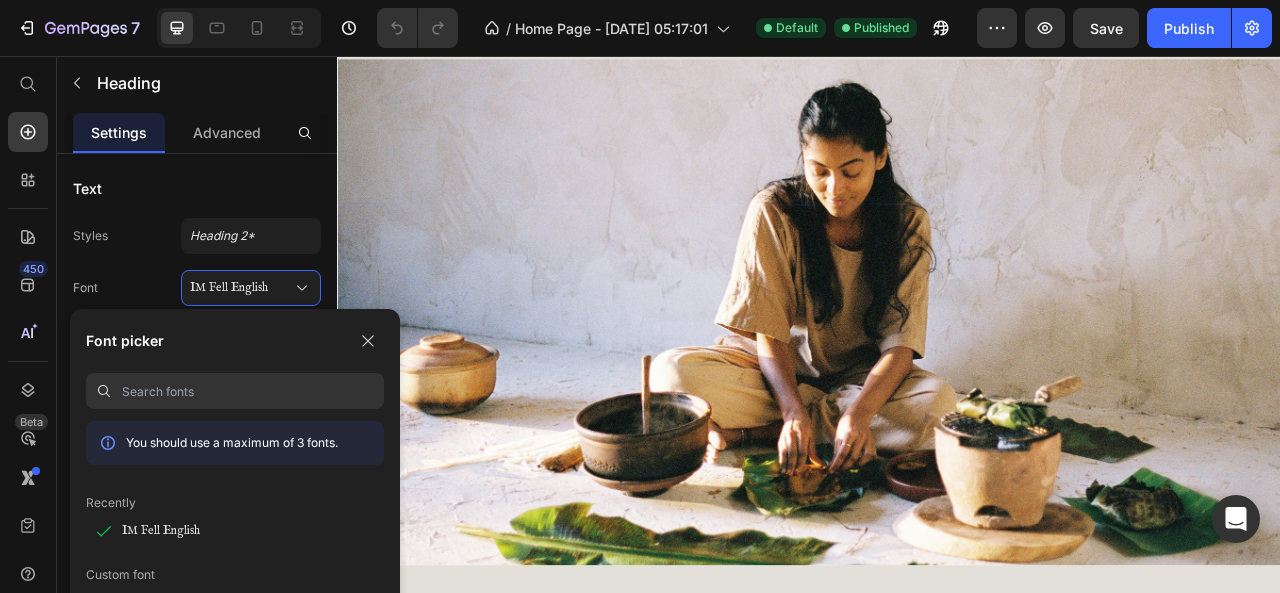 scroll, scrollTop: 100, scrollLeft: 0, axis: vertical 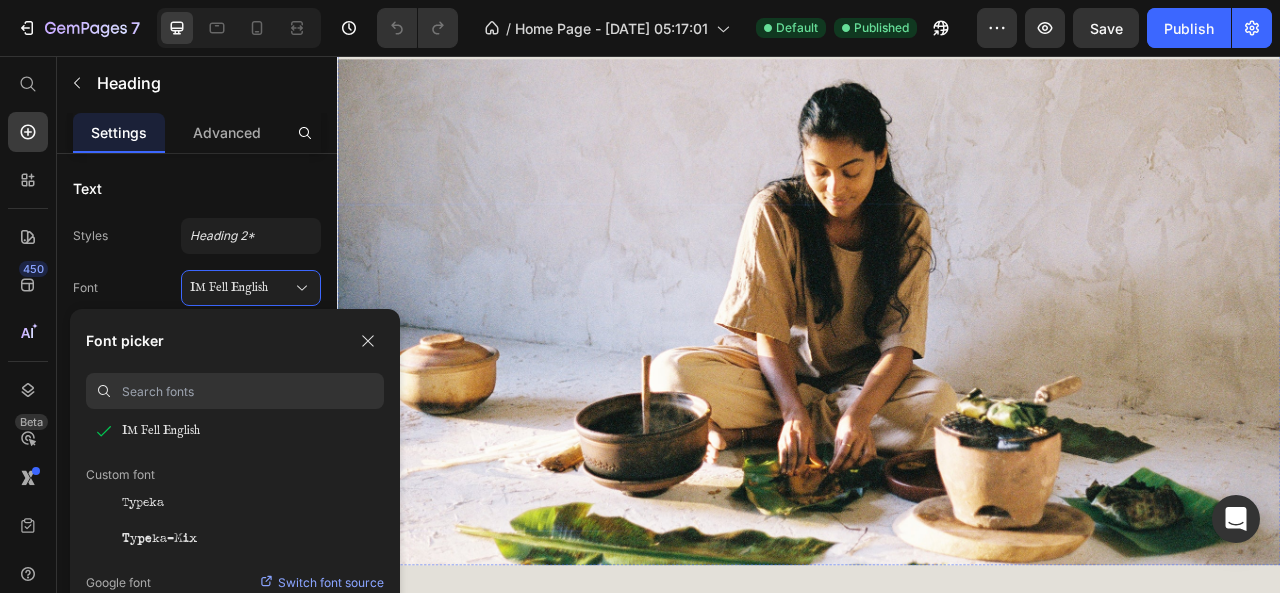 click on "The heart of Quiet Earth seeks to honour the old ways." at bounding box center [937, -422] 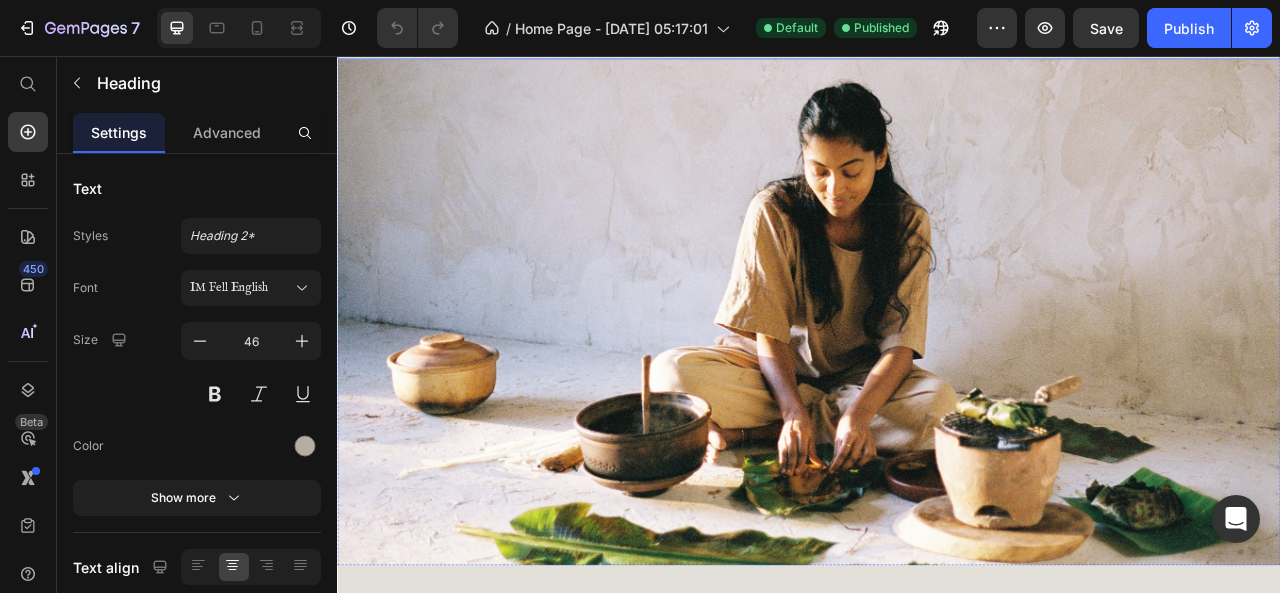 click on "Quiet Earth was created by two home cooks,  holding the prayer to bring reverence for cooking  back into modern kitchens. Clay cookware has been used across cultures of the world for thousands of years.  This is ancient technology, time tested for generations. The clay pot holds the wisdom and stories of our makers and their lineages. In a time of convenience and disconnection, we rebel.  We believe cooking is a sacred act, worthy of our time and care." at bounding box center (937, -148) 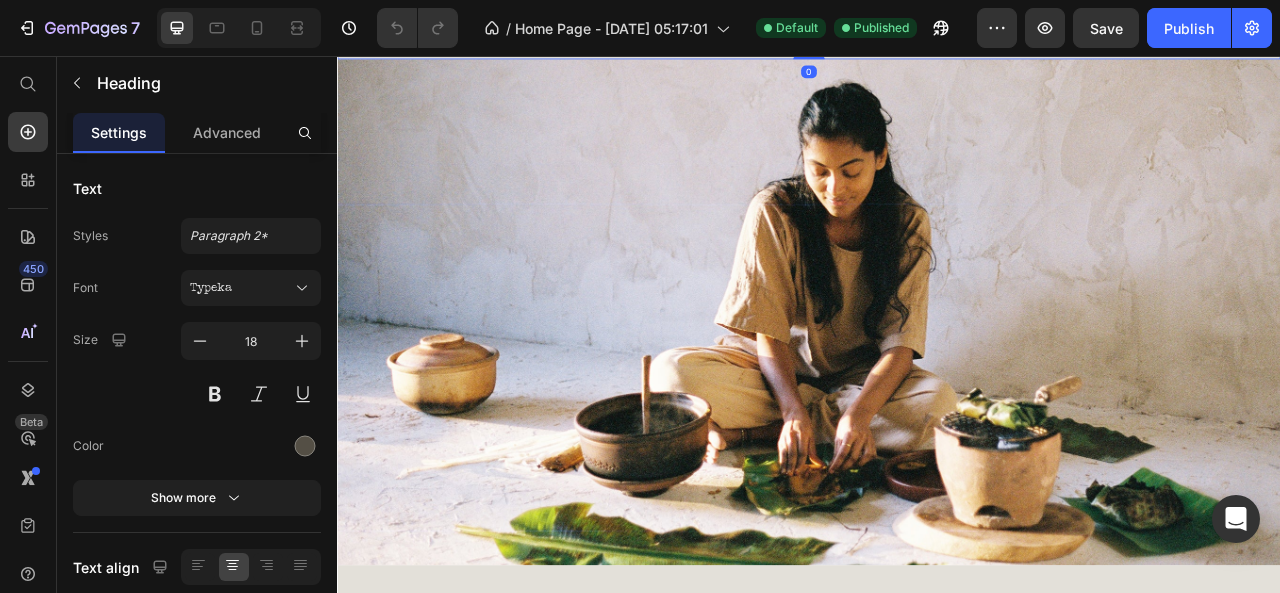 scroll, scrollTop: 1000, scrollLeft: 0, axis: vertical 